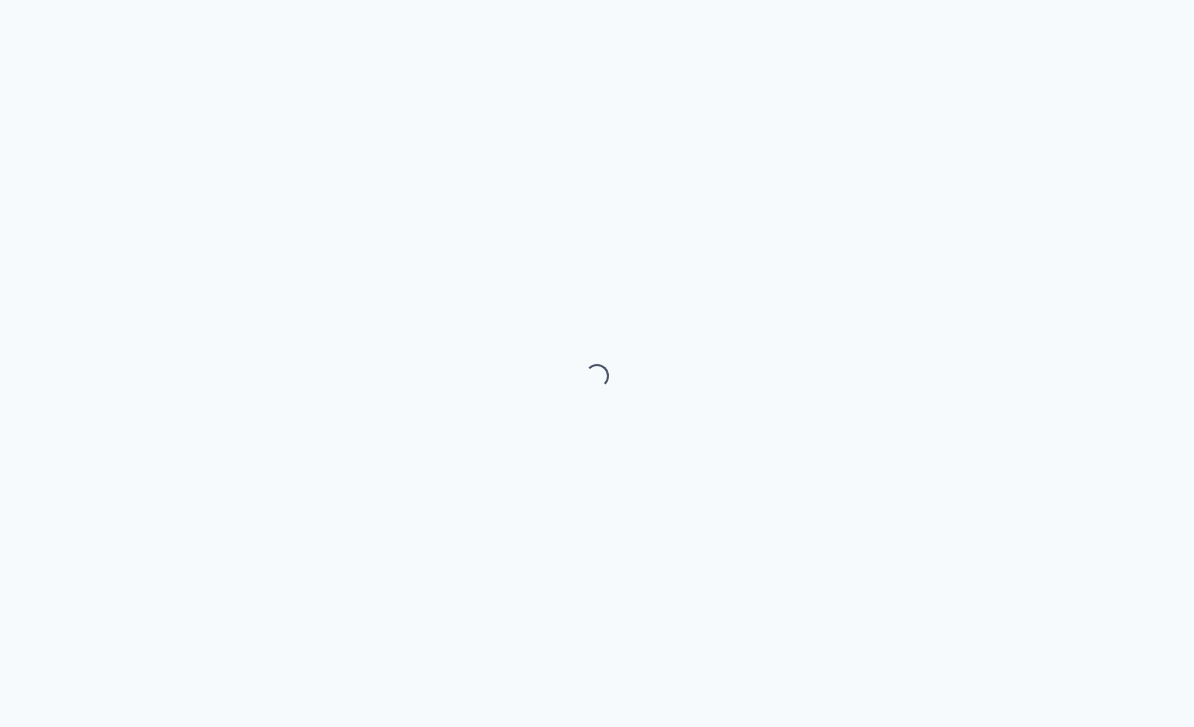scroll, scrollTop: 0, scrollLeft: 0, axis: both 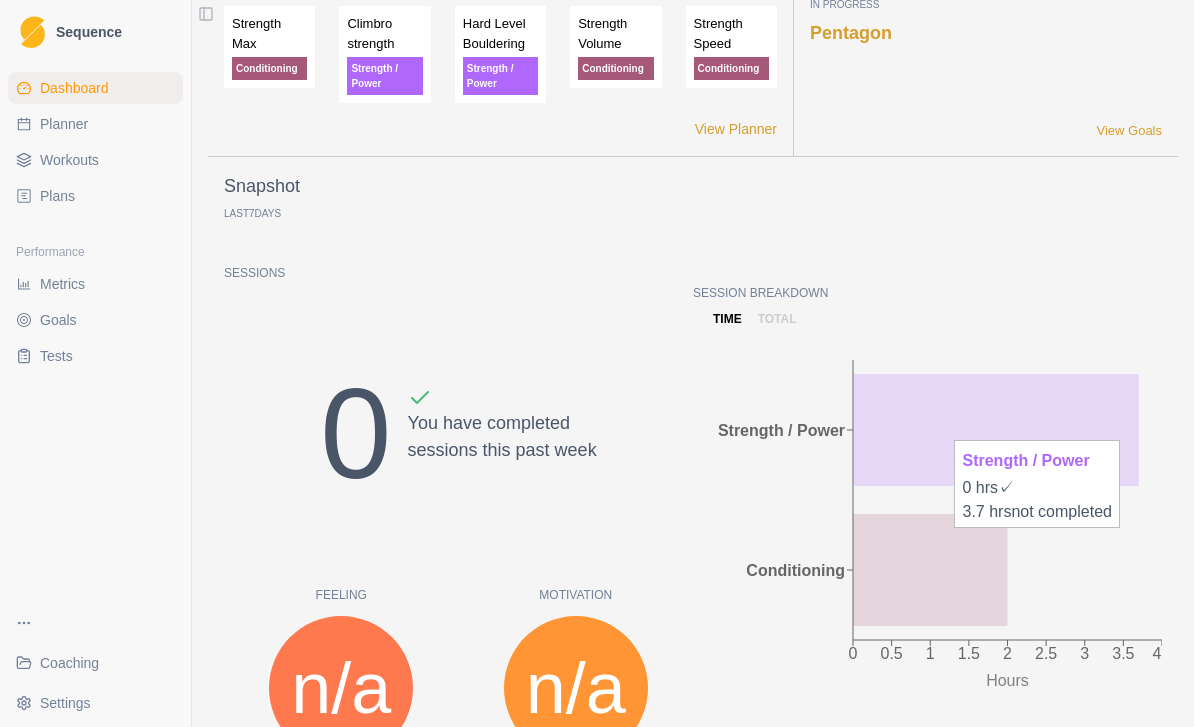 click on "Planner" at bounding box center (95, 124) 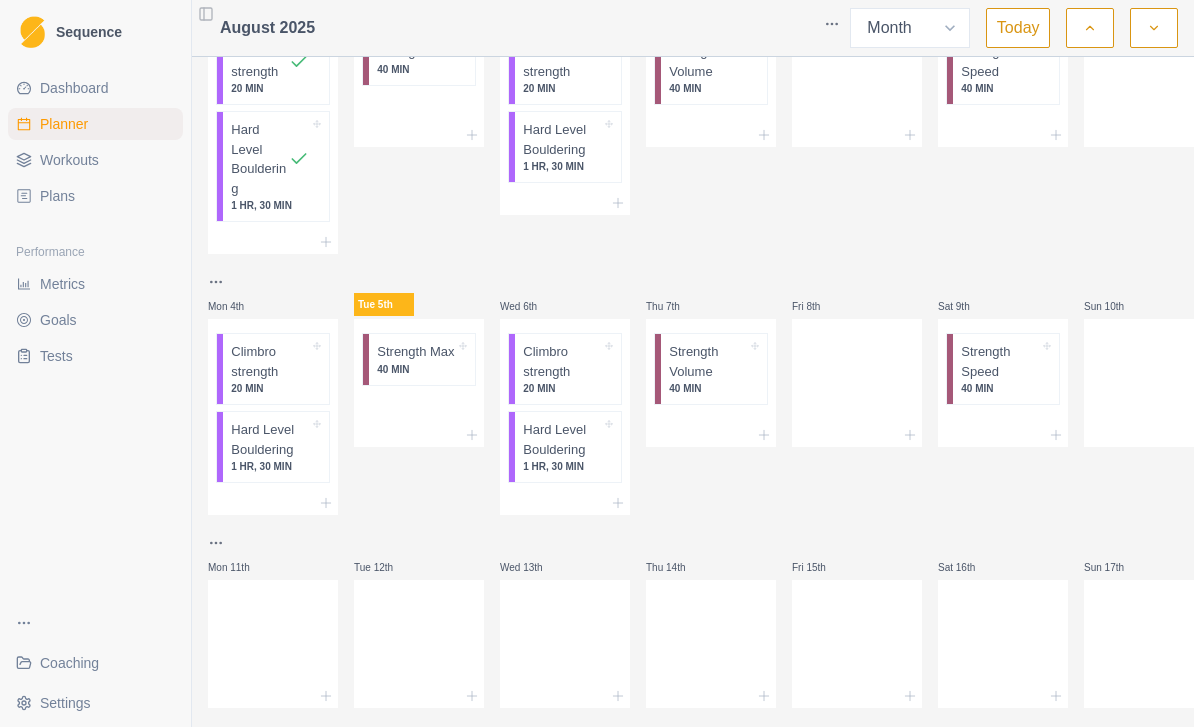 scroll, scrollTop: 99, scrollLeft: 0, axis: vertical 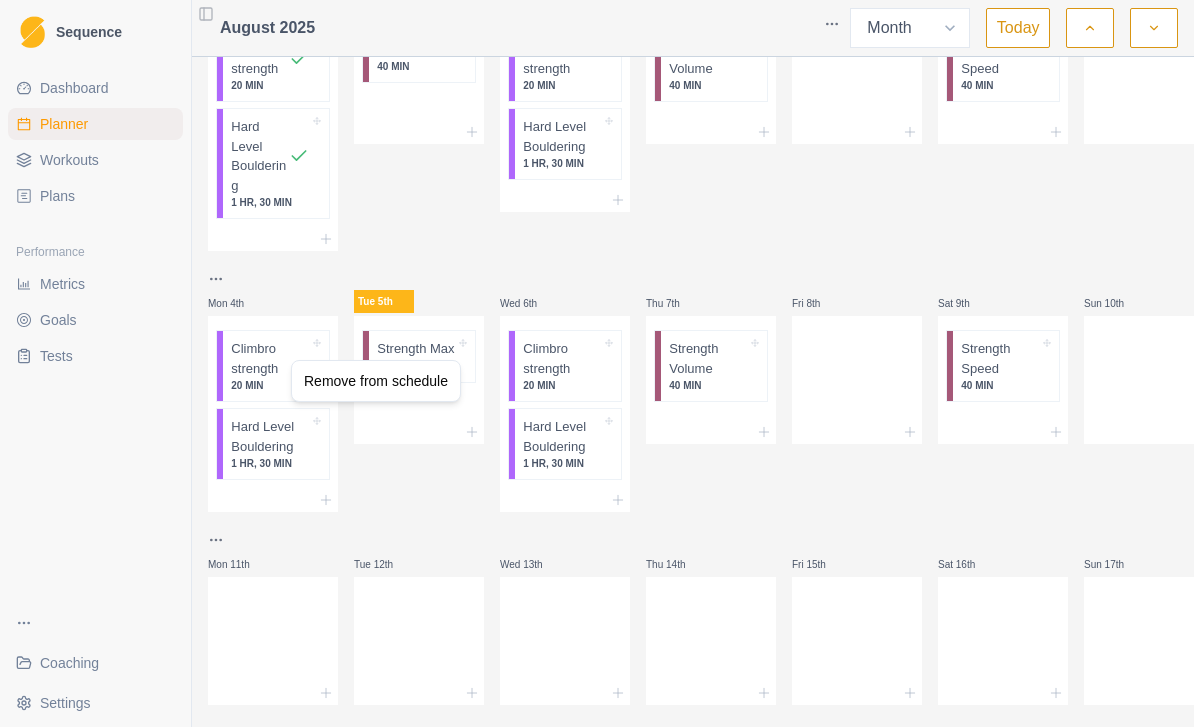 click on "Sequence Dashboard Planner Workouts Plans Performance Metrics Goals Tests Coaching Settings Toggle Sidebar August 2025 Week Month Today Mon 28th Climbro strength  20 MIN Hard Level Bouldering 1 HR, 30 MIN Tue 29th Strength Max  40 MIN Wed 30th Climbro strength  20 MIN Hard Level Bouldering 1 HR, 30 MIN Thu 31st Strength Volume  40 MIN Fri 1st Sat 2nd Strength Speed 40 MIN Sun 3rd Mon 4th Climbro strength  20 MIN Hard Level Bouldering 1 HR, 30 MIN Tue 5th Strength Max  40 MIN Wed 6th Climbro strength  20 MIN Hard Level Bouldering 1 HR, 30 MIN Thu 7th Strength Volume  40 MIN Fri 8th Sat 9th Strength Speed 40 MIN Sun 10th Mon 11th Tue 12th Wed 13th Thu 14th Fri 15th Sat 16th Sun 17th Base 4 // Base 3 Mon 18th Tue 19th Campus: 3 sets of 4 plus 3 sets of Doubles HB Ladders: 5 sets of 3-6-9.  Density Bouldering 45 minutes Efficient Warm Up: Gym 20 MIN 2x5 Strength Training 30 MIN 3x5 Power Training 30 MIN HB Ladders 20 MIN Density Bouldering: Low Load 40 MIN Campus Board - Power 20 MIN 1 HR Wed 20th" at bounding box center (597, 363) 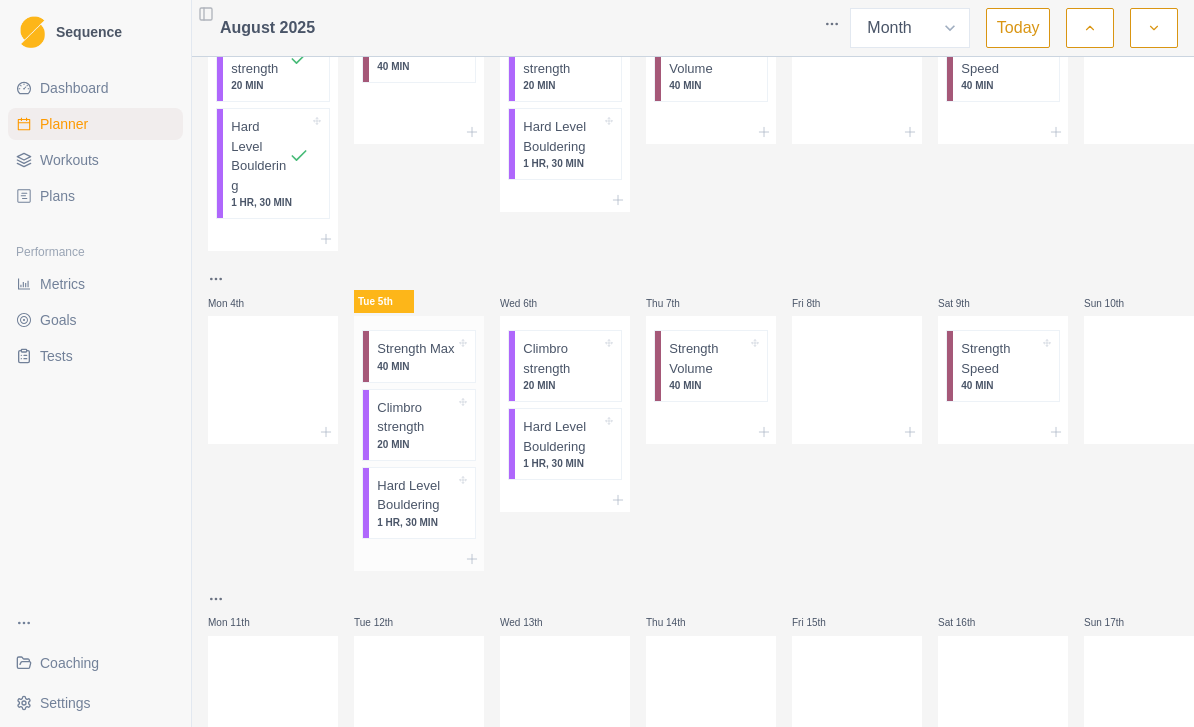 click on "Climbro strength" at bounding box center (416, 417) 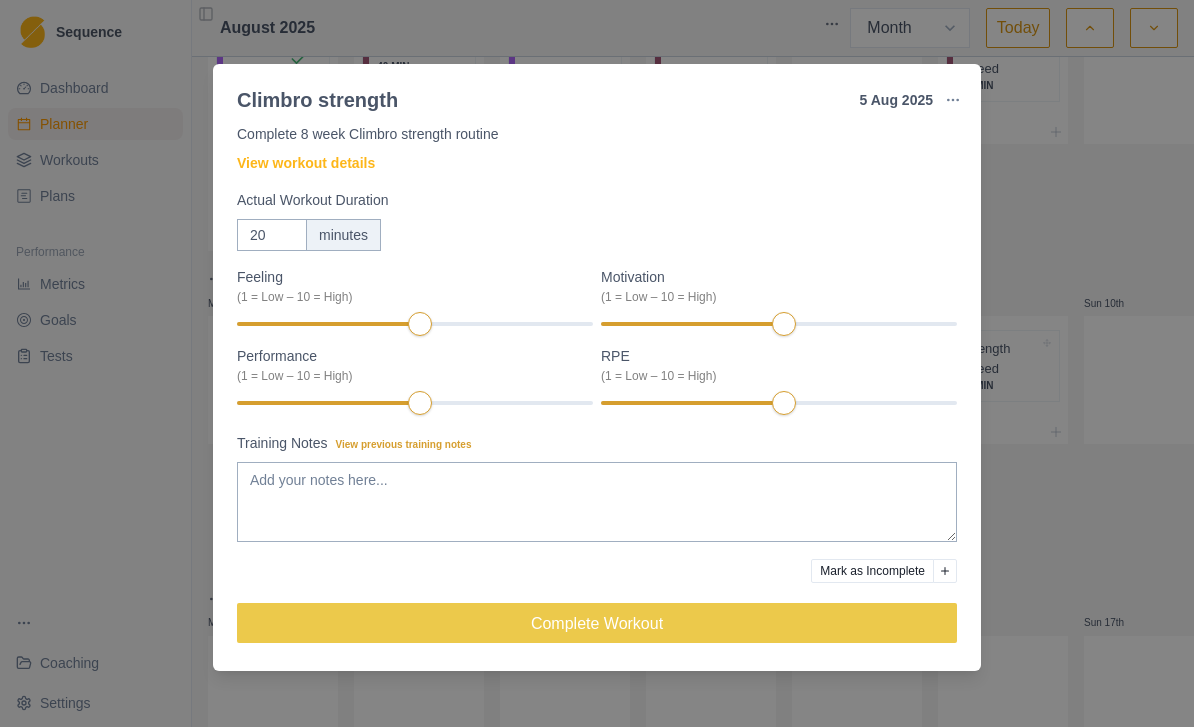 scroll, scrollTop: 58, scrollLeft: 0, axis: vertical 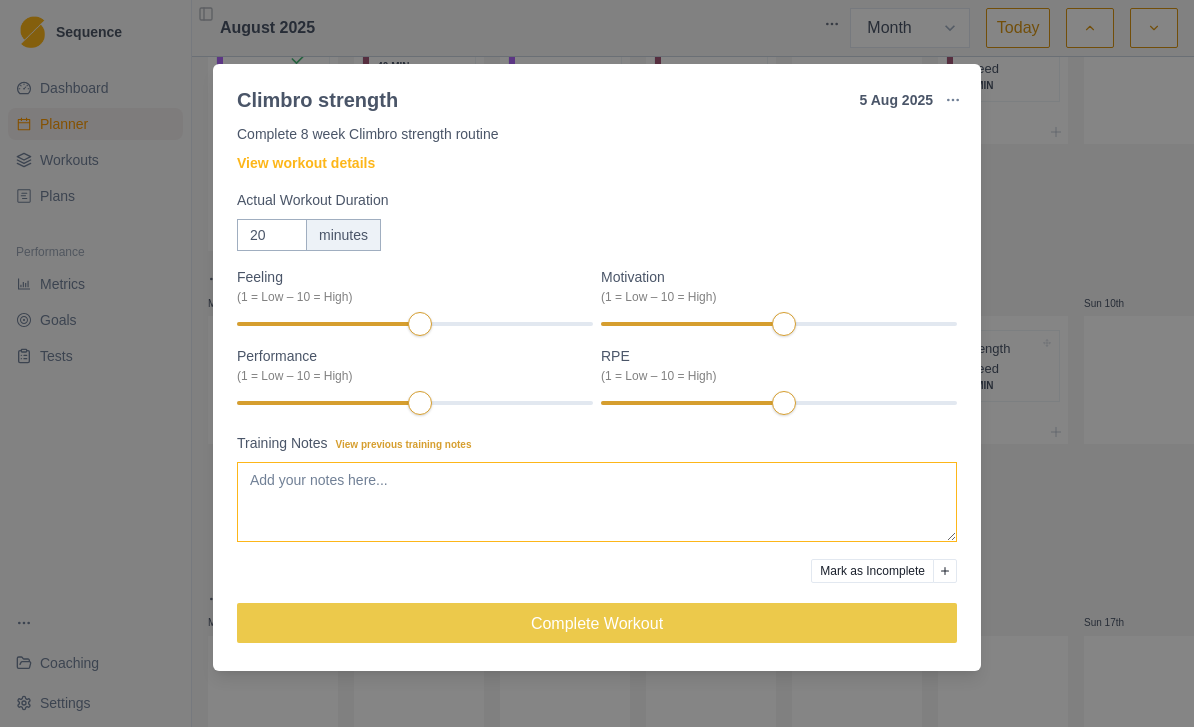 click on "Training Notes View previous training notes" at bounding box center [597, 502] 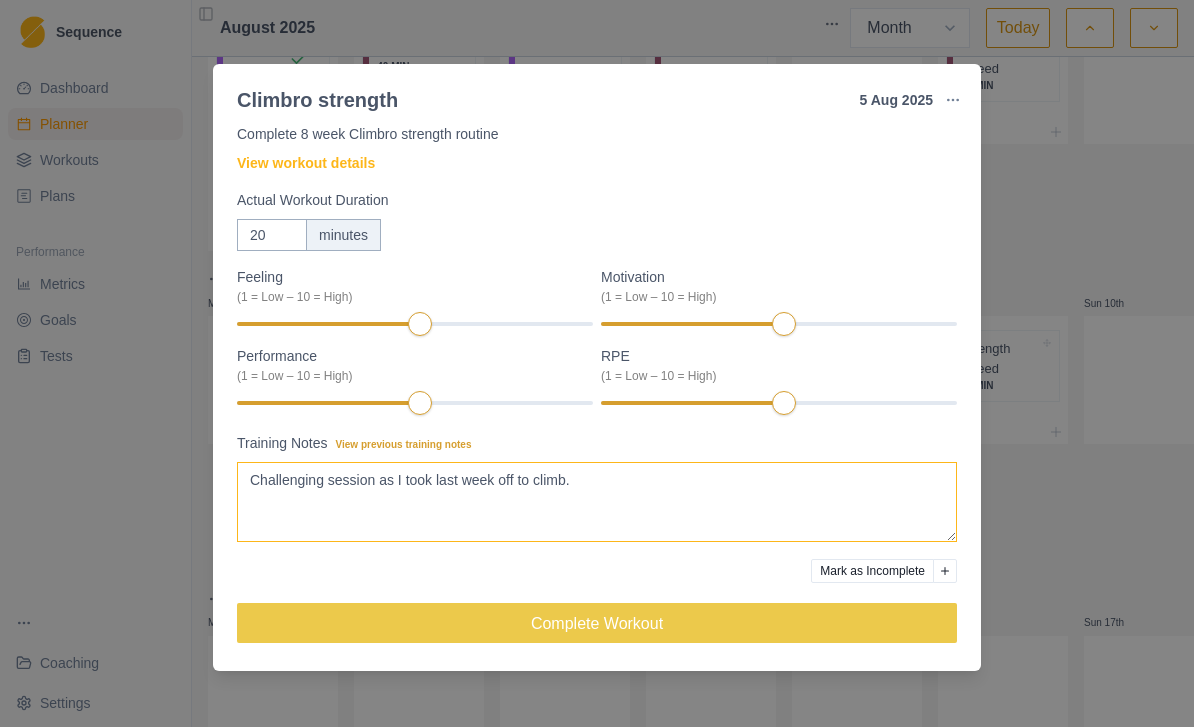 type on "Challenging session as I took last week off to climb." 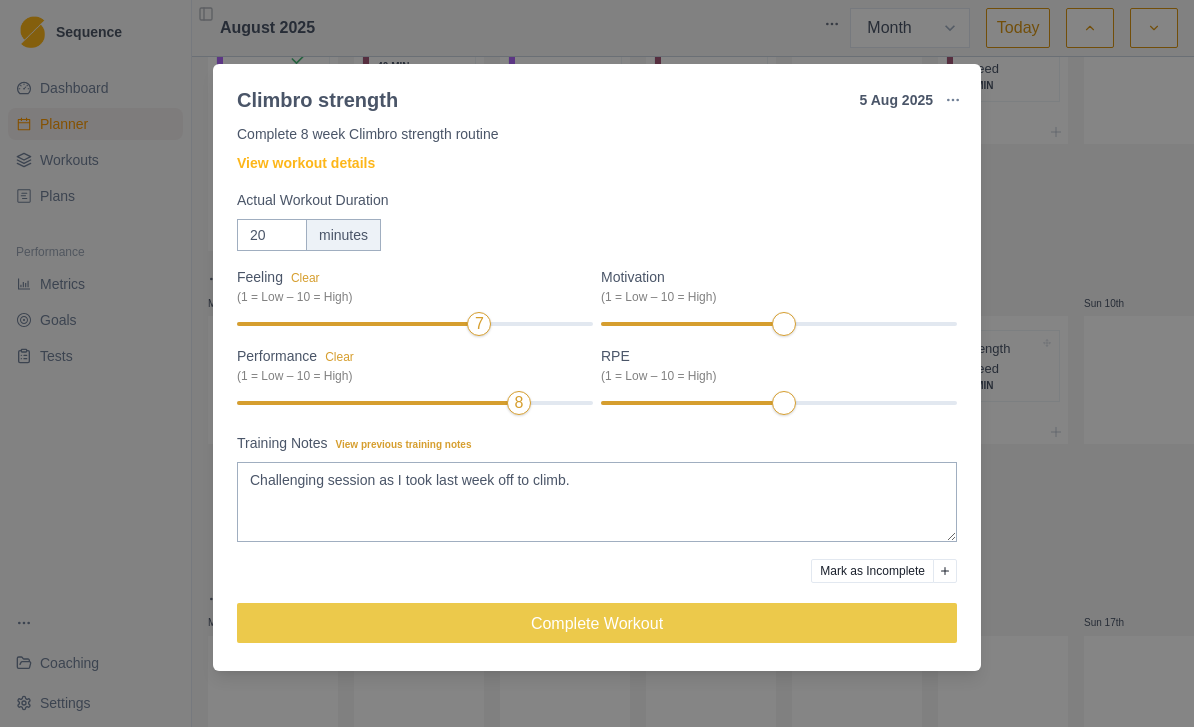 click on "Motivation (1 = Low – 10 = High)" at bounding box center (779, 302) 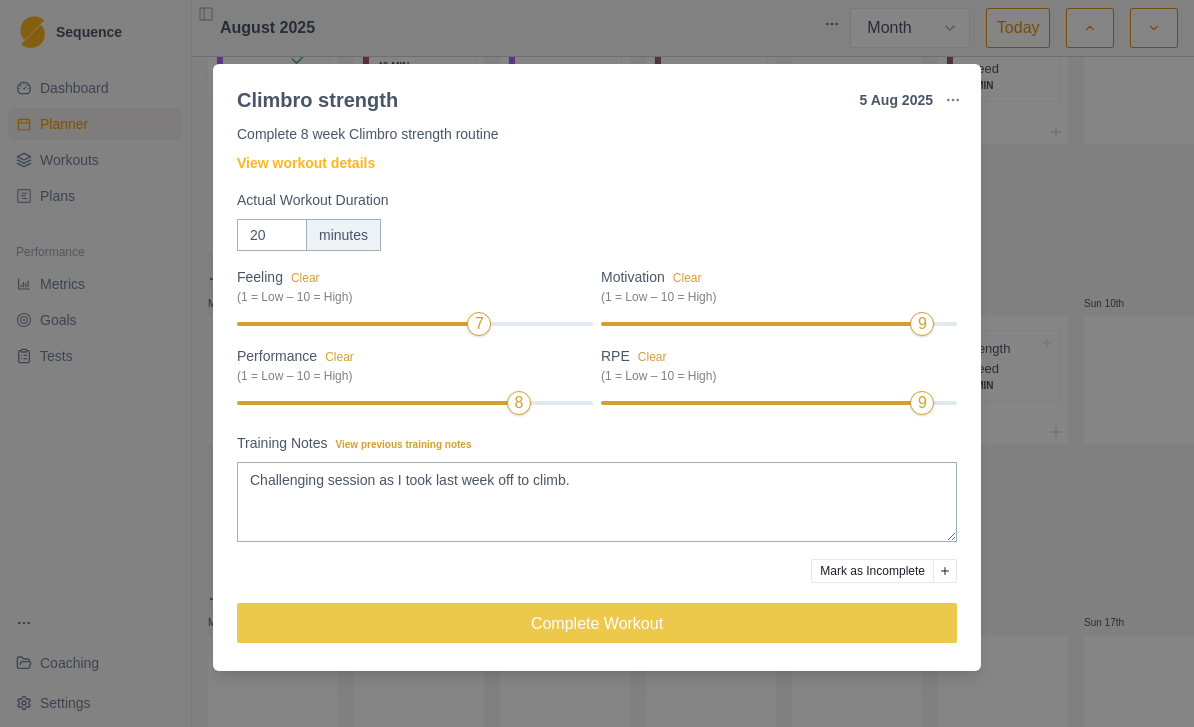 click on "Complete Workout" at bounding box center [597, 623] 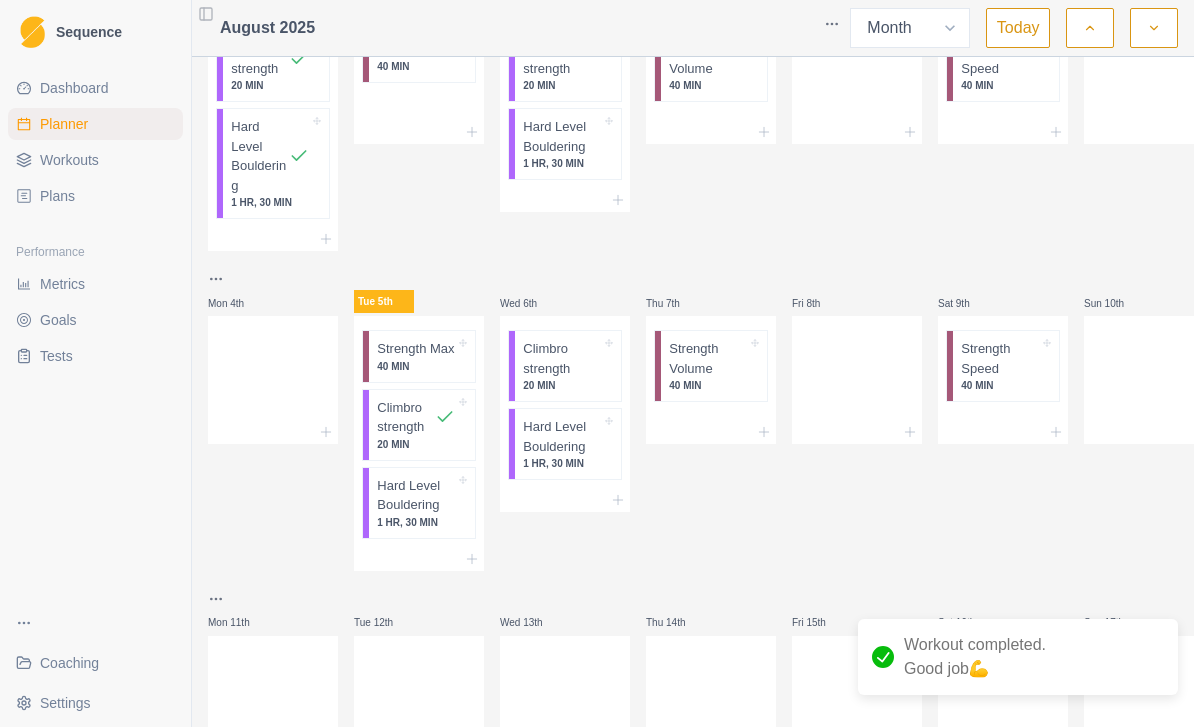 click on "Dashboard" at bounding box center [74, 88] 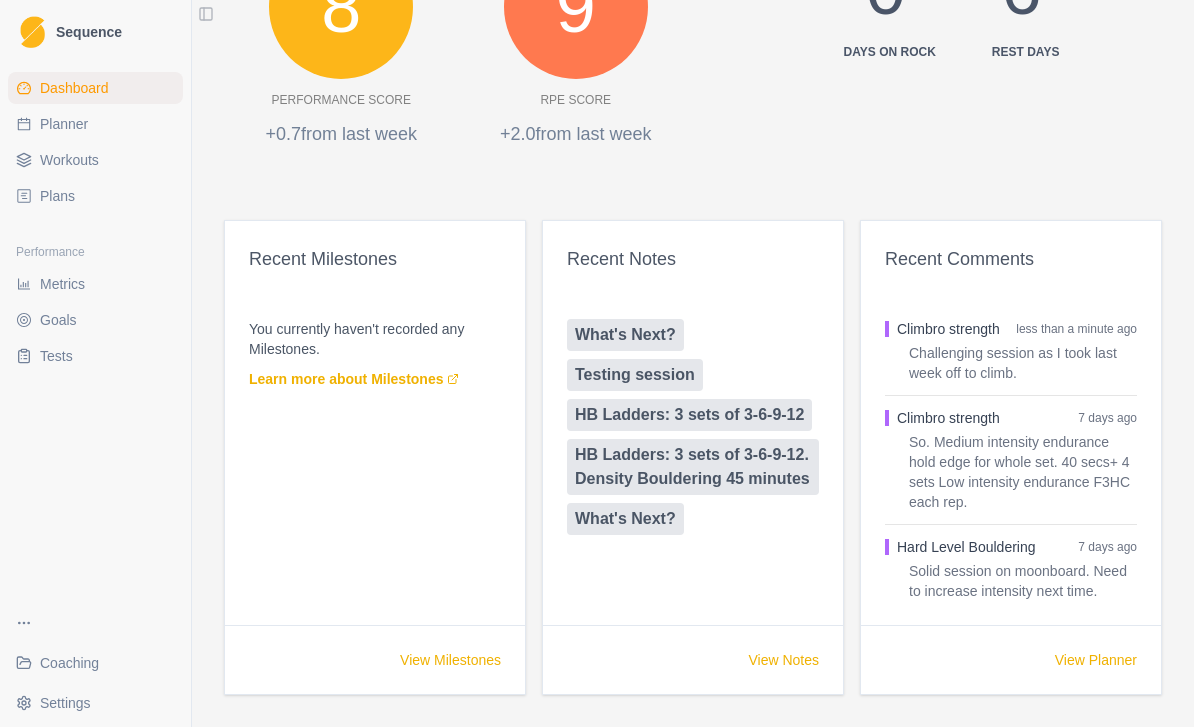 scroll, scrollTop: 1009, scrollLeft: 0, axis: vertical 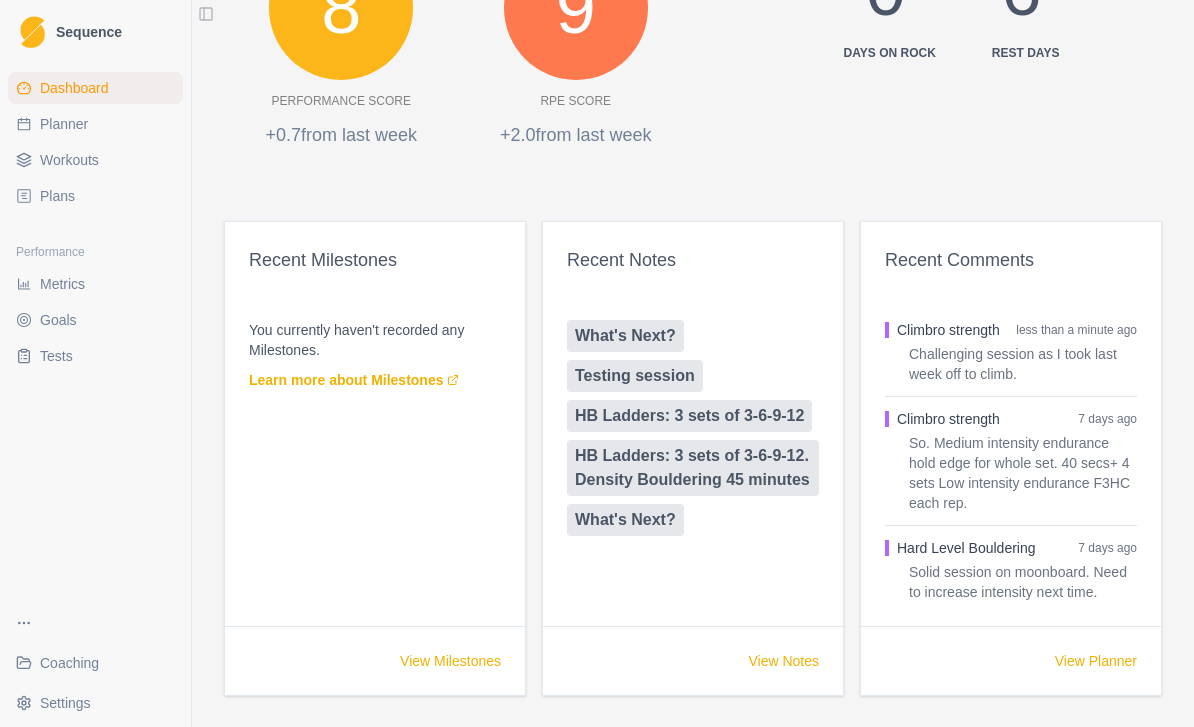 click on "View Planner" at bounding box center [1096, 661] 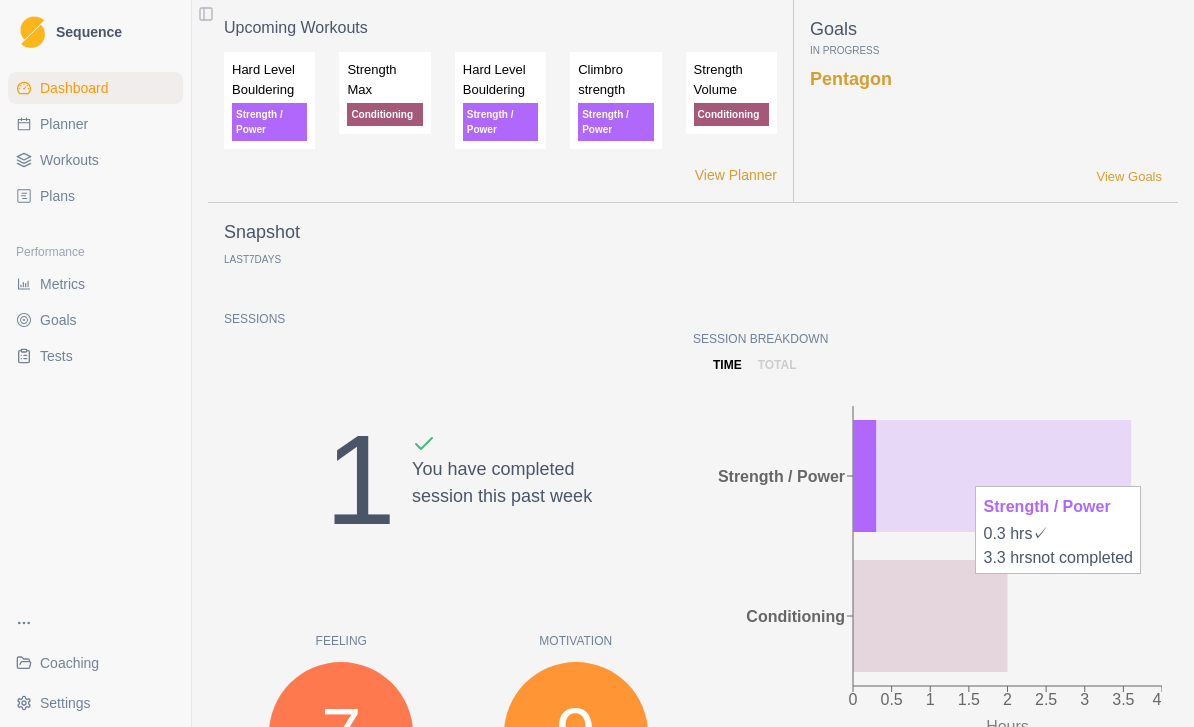 select on "month" 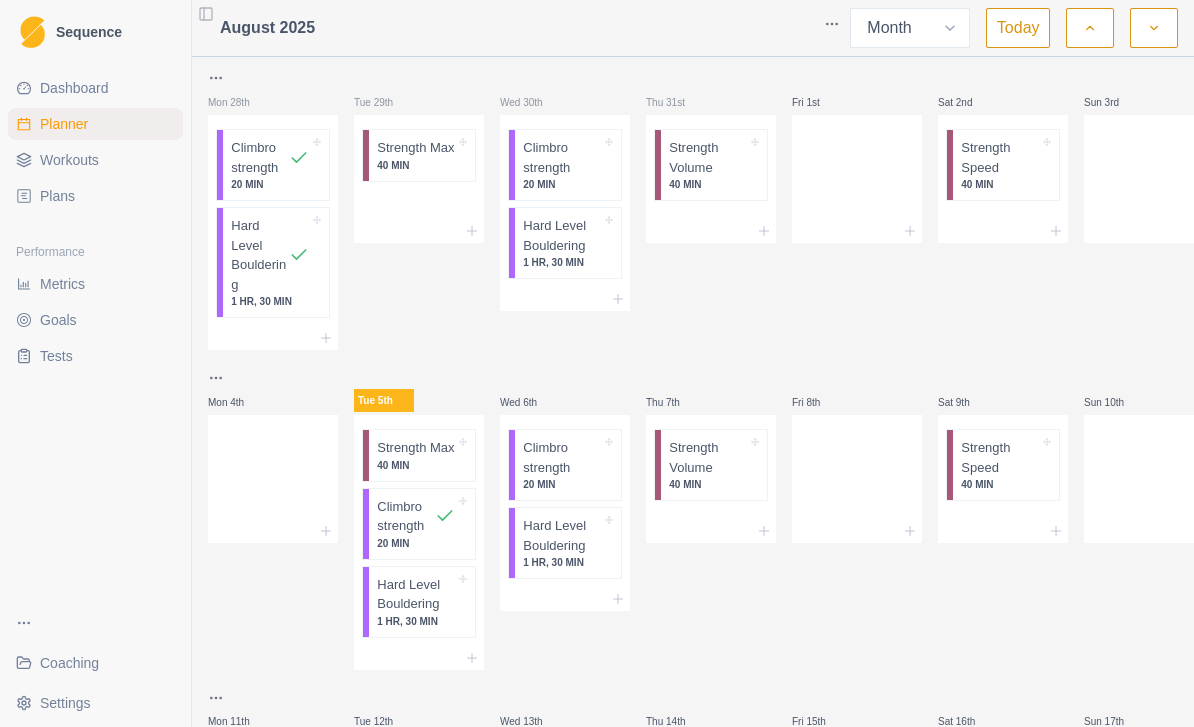 click on "Workouts" at bounding box center (69, 160) 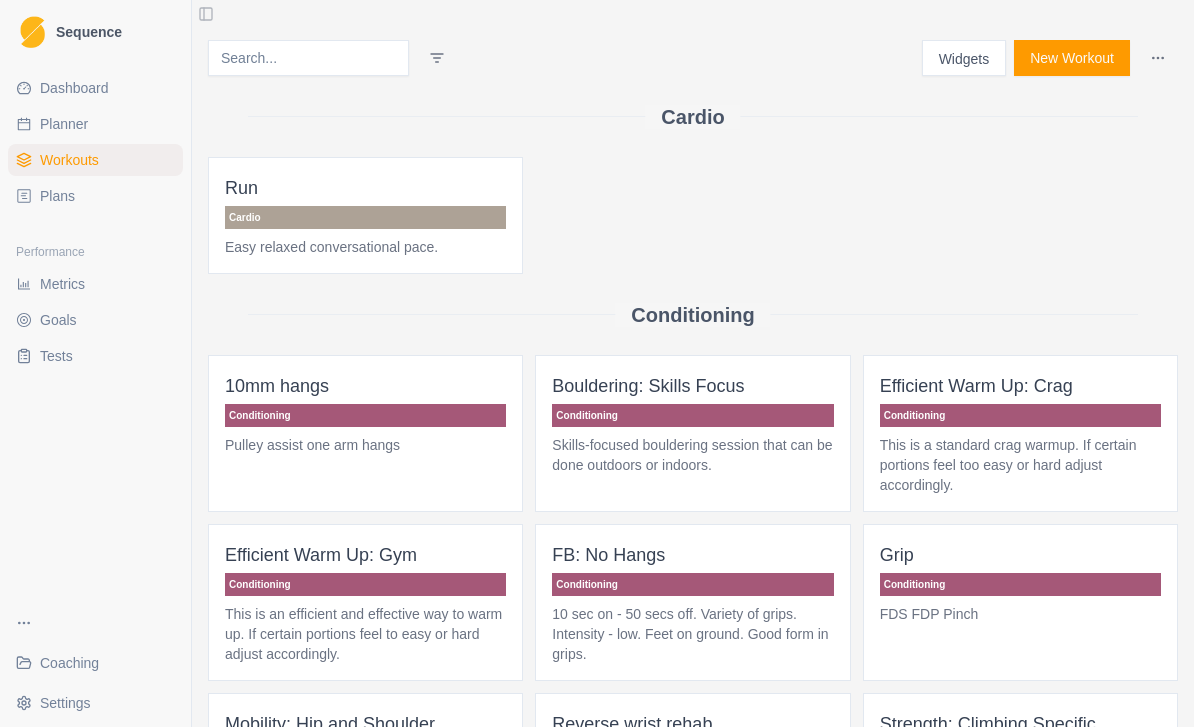 click on "Workouts" at bounding box center [69, 160] 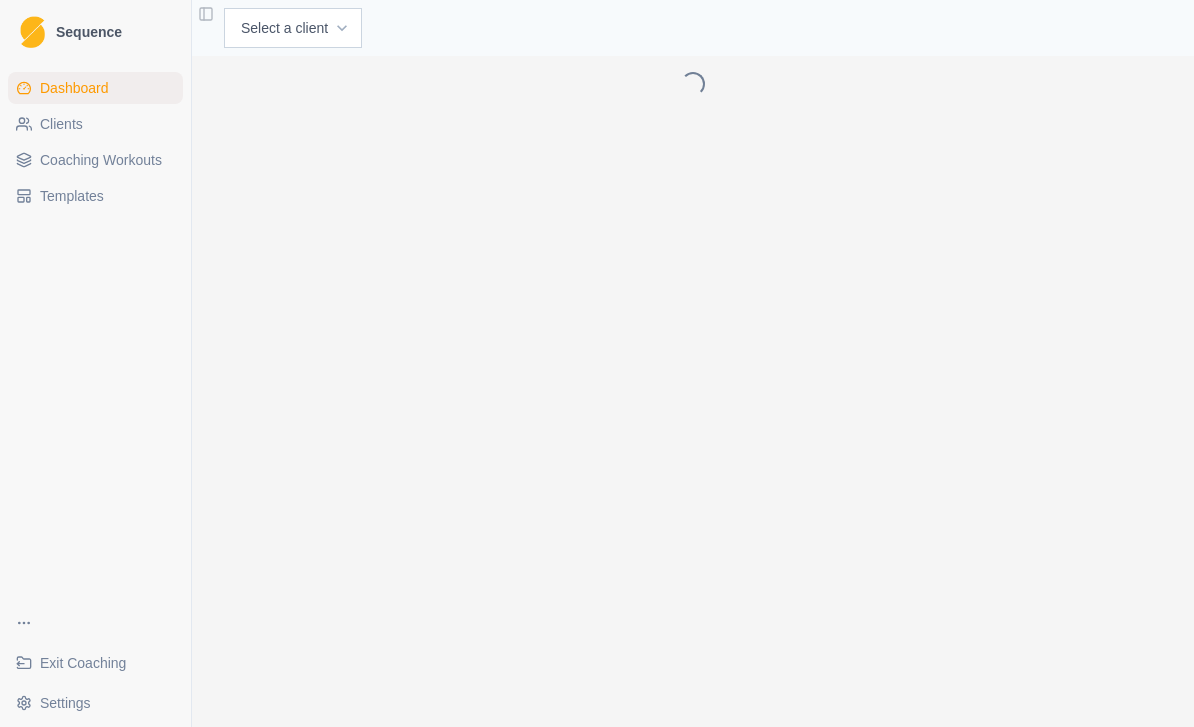 scroll, scrollTop: 0, scrollLeft: 0, axis: both 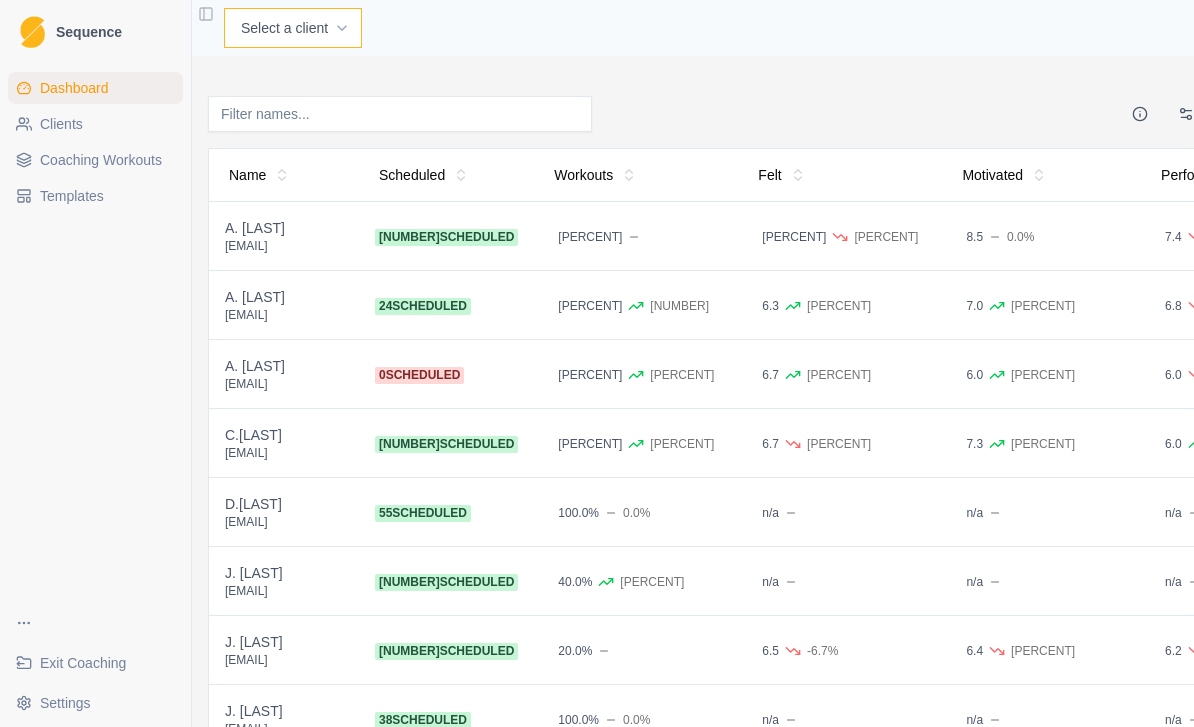 click on "Select a client A. McIntyre A. Emms A. York C.Lawler D.Mulcahy I. Kenny J. Curran J. McInerney J. Rankin L. Carabini L. MacDonald M. Babilas M. Platania O. Lenehan W. Kelly" at bounding box center [293, 28] 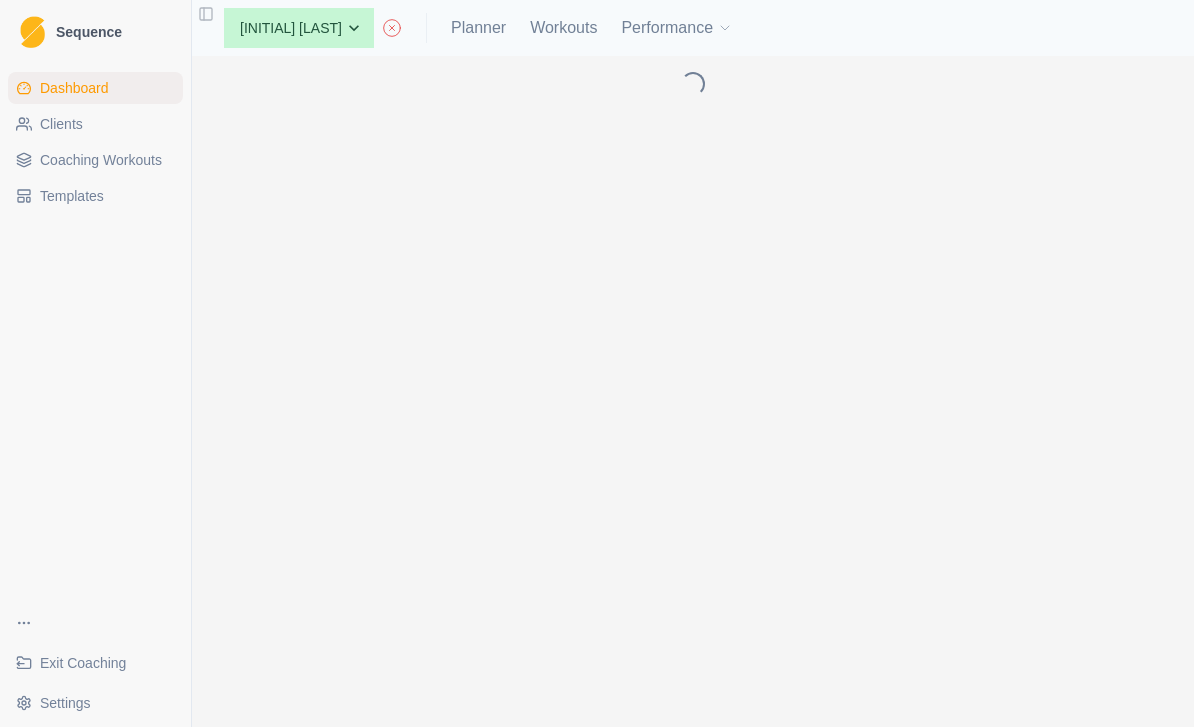 scroll, scrollTop: 0, scrollLeft: 0, axis: both 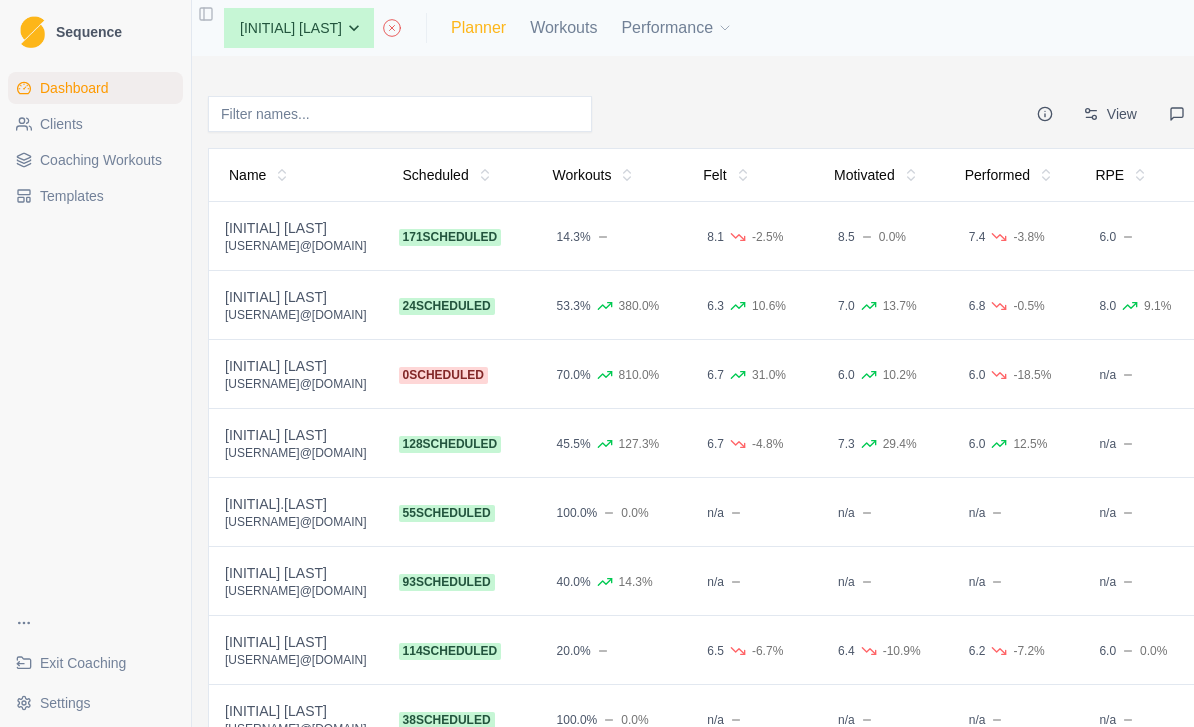 click on "Planner" at bounding box center (478, 28) 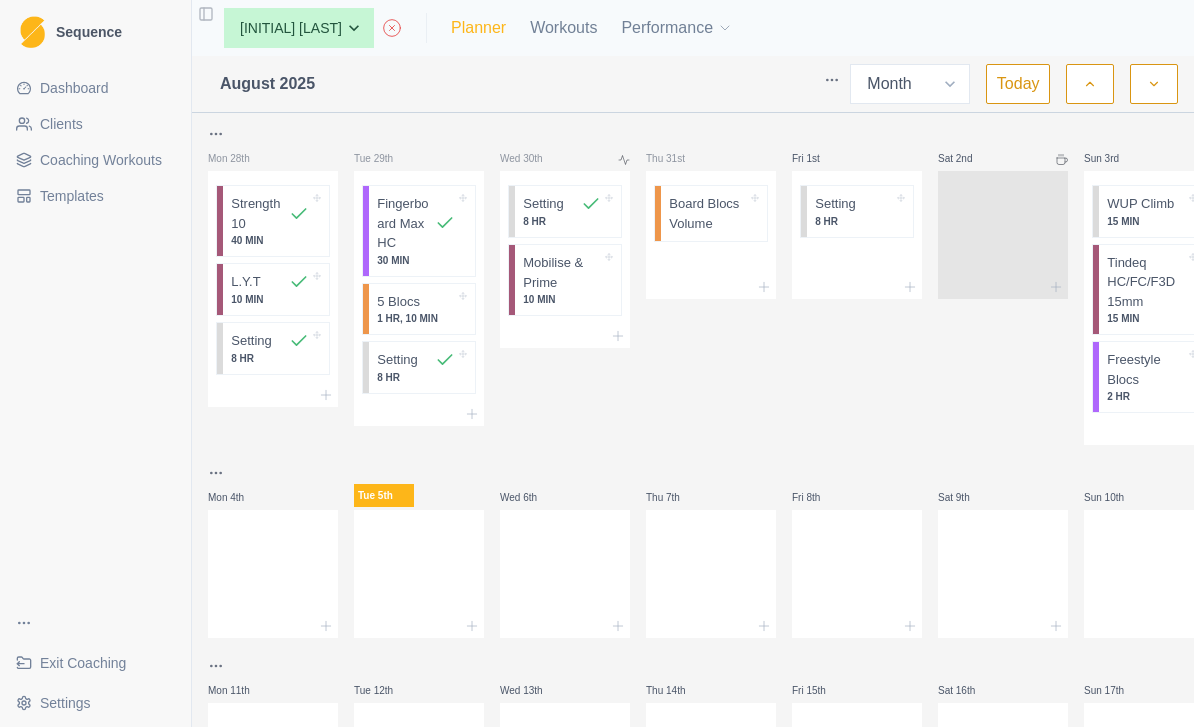 scroll, scrollTop: 0, scrollLeft: 0, axis: both 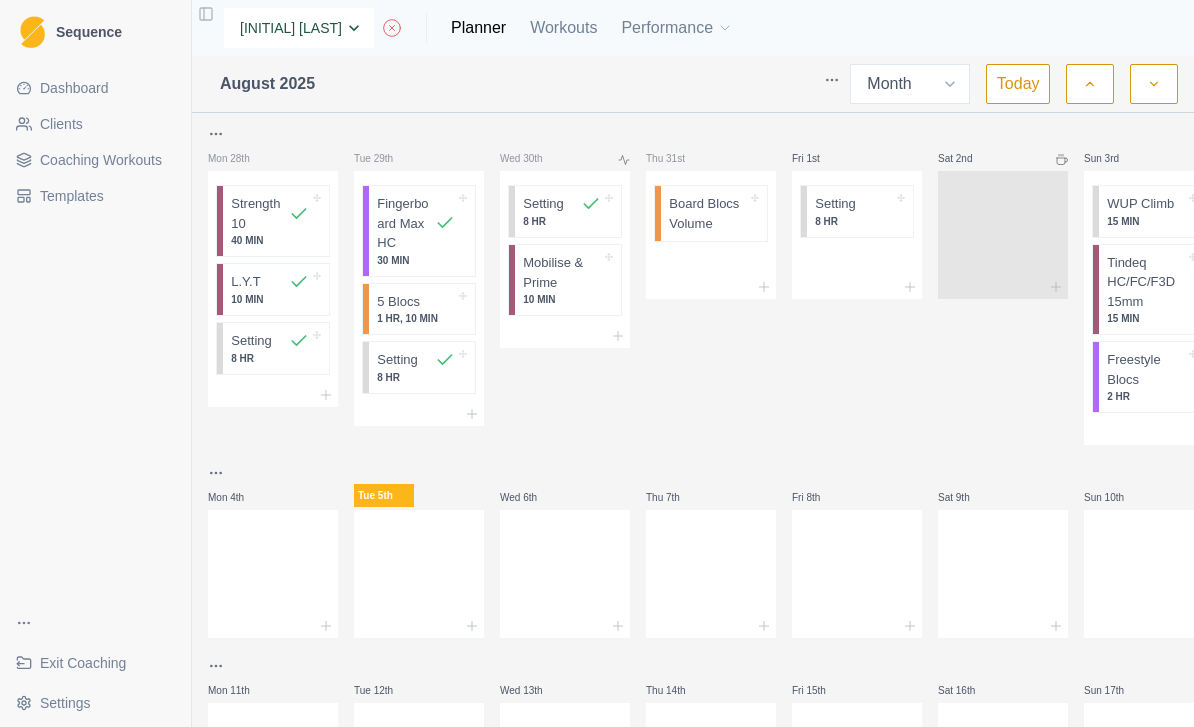 click on "None A. McIntyre A. Emms A. York C.Lawler D.Mulcahy I. Kenny J. Curran J. McInerney J. Rankin L. Carabini L. MacDonald M. Babilas M. Platania O. Lenehan W. Kelly" at bounding box center [299, 28] 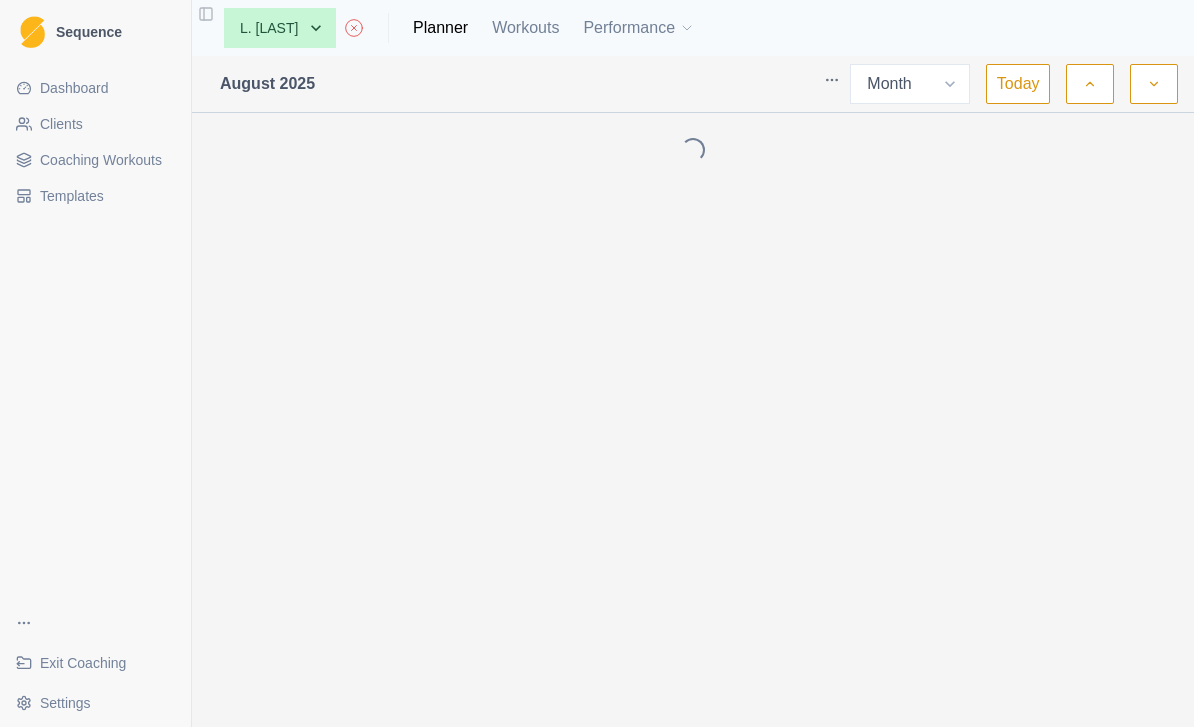 select on "month" 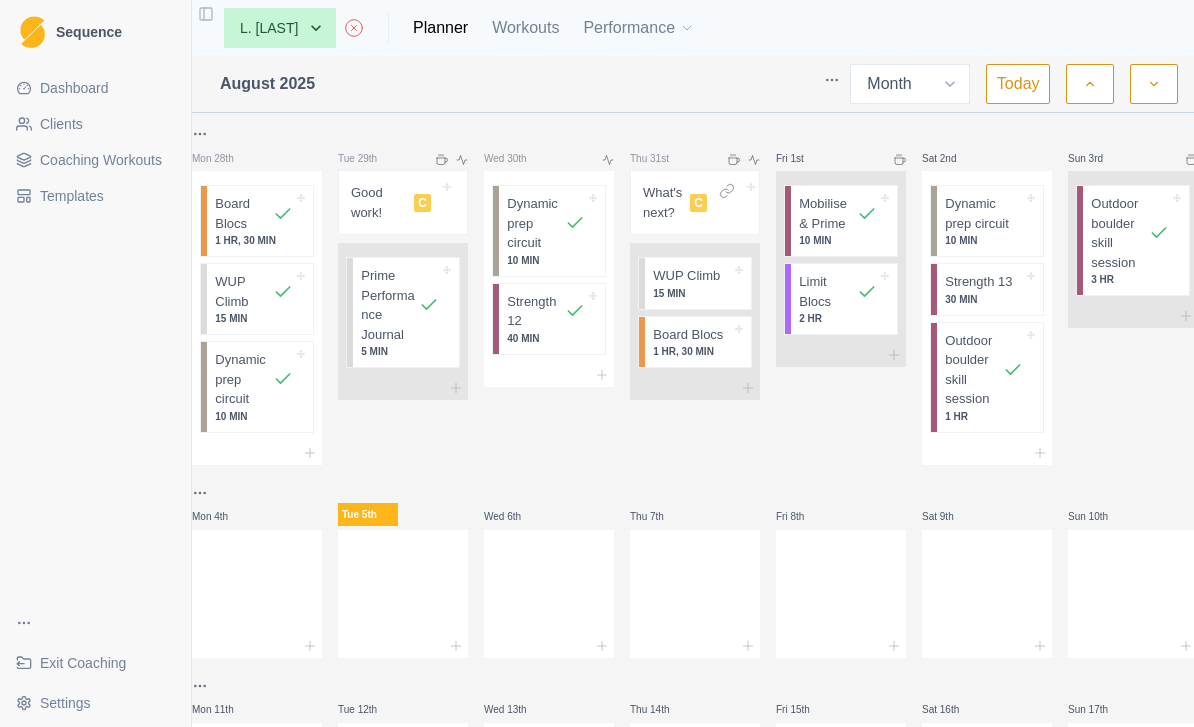 click on "Dashboard" at bounding box center [95, 88] 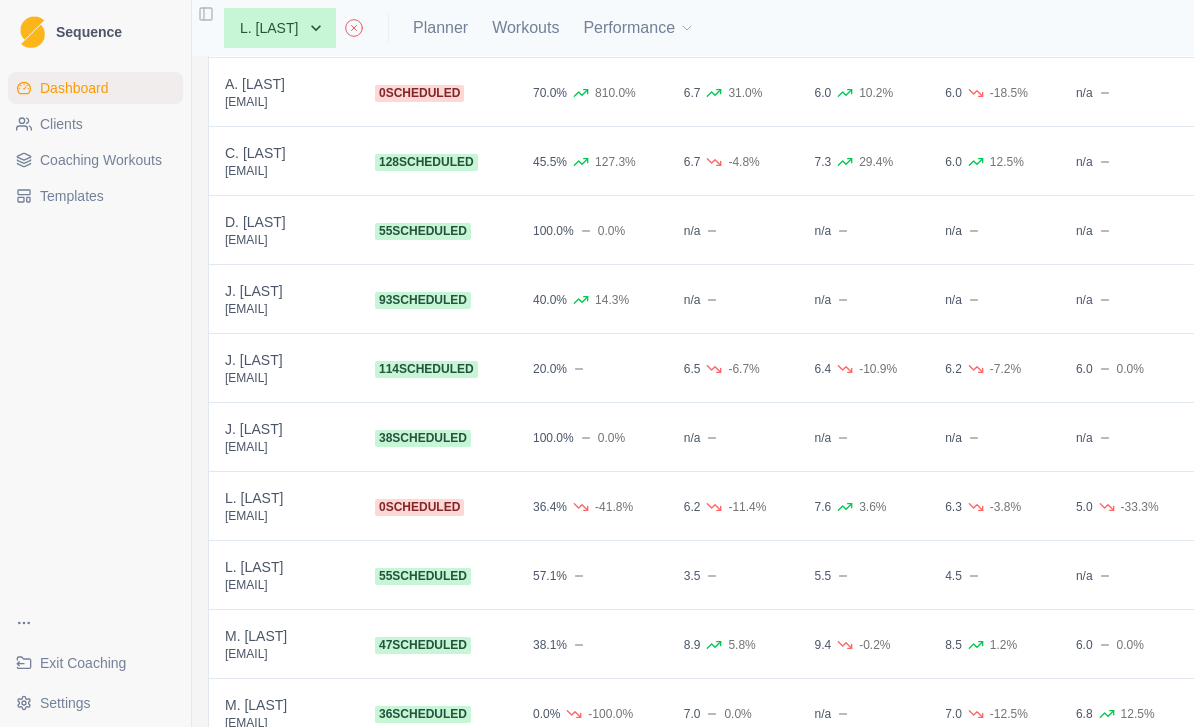 scroll, scrollTop: 284, scrollLeft: 0, axis: vertical 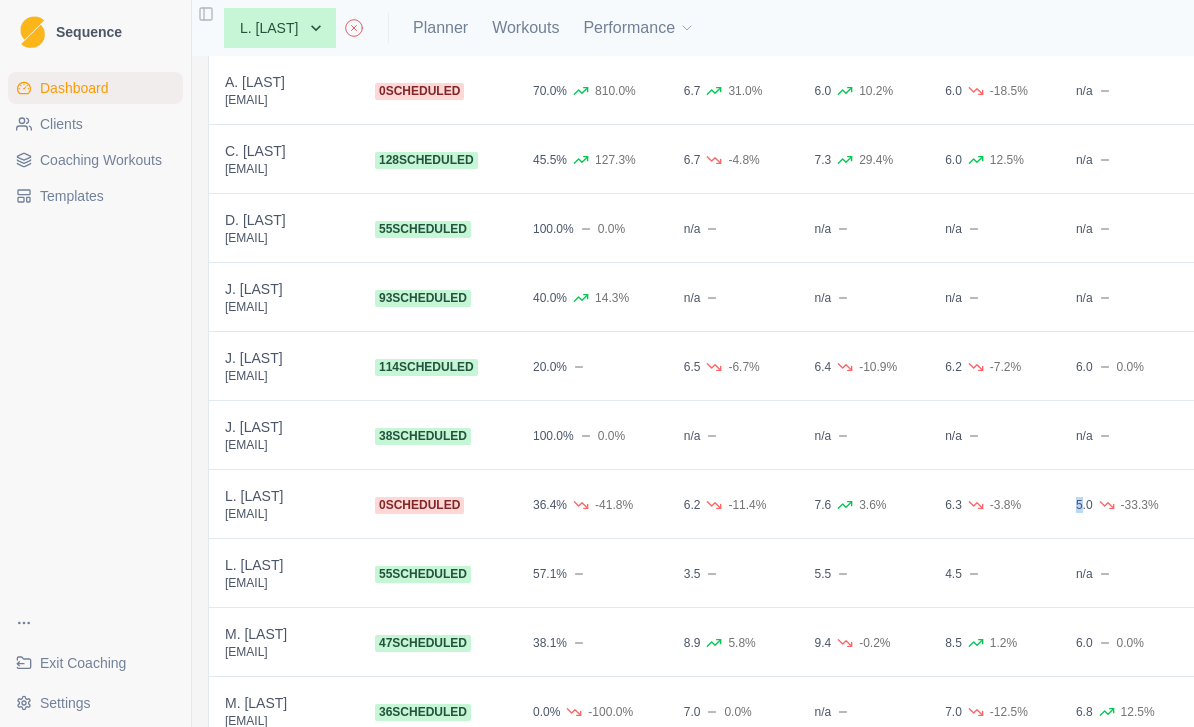 click on "6.3 -3.8%" at bounding box center (986, 504) 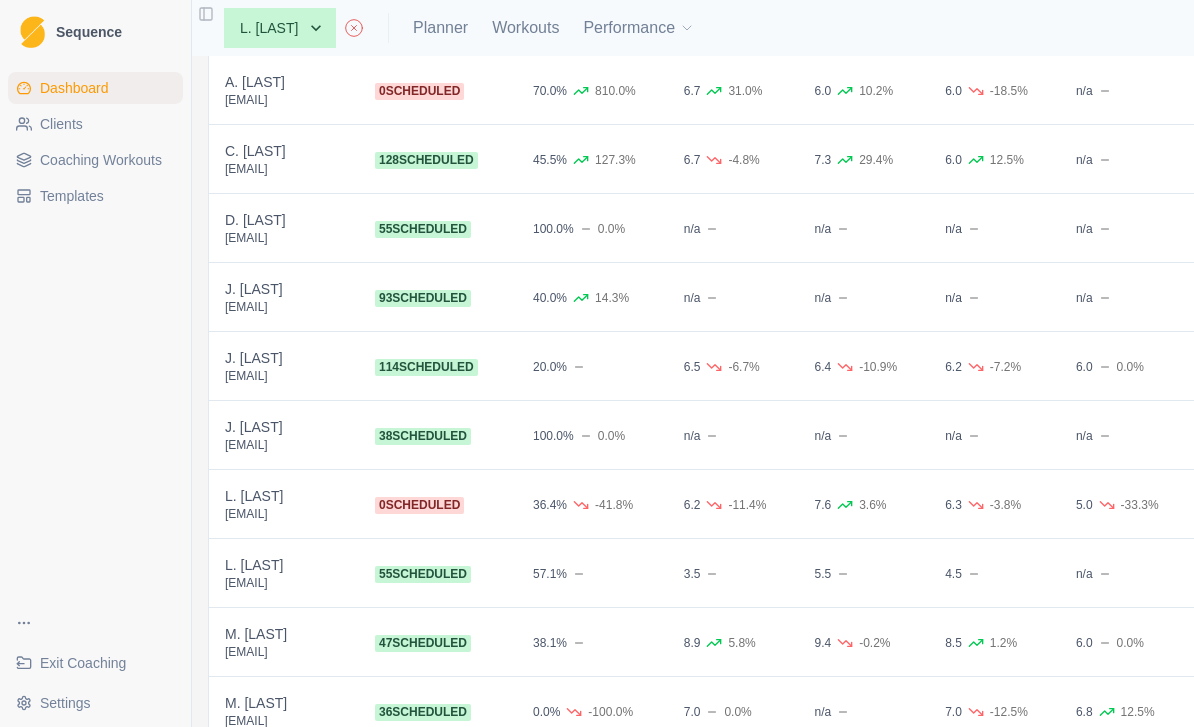 scroll, scrollTop: 0, scrollLeft: 0, axis: both 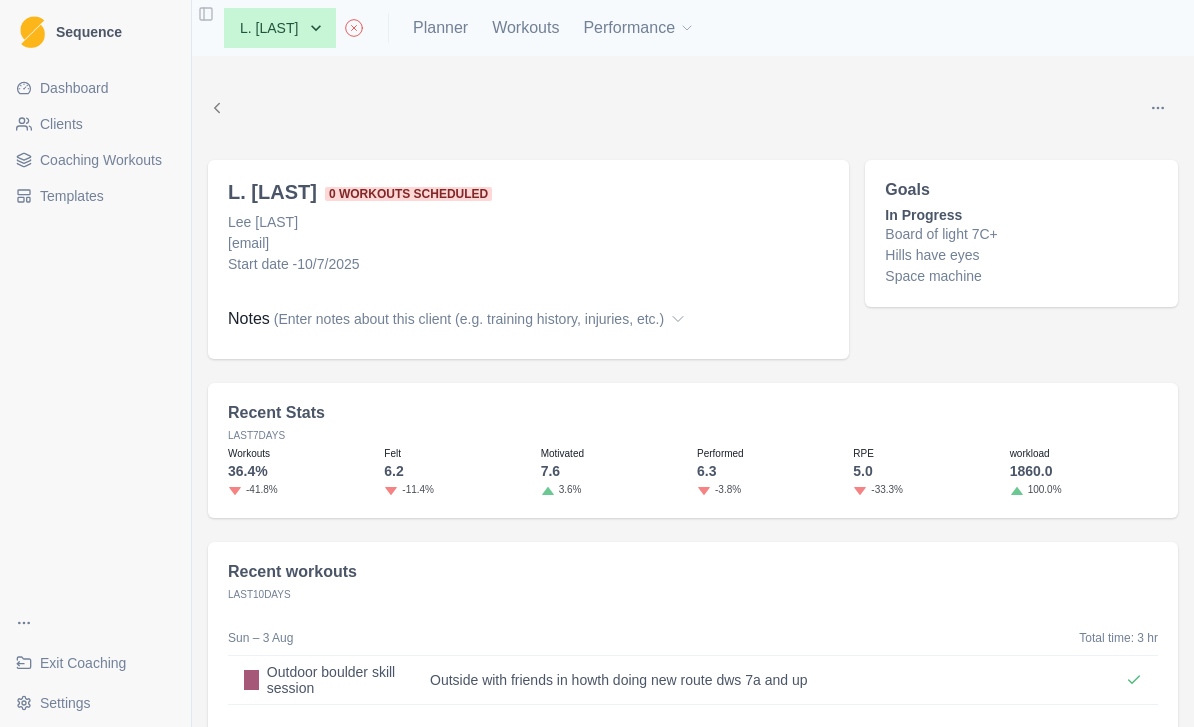 click at bounding box center (1158, 108) 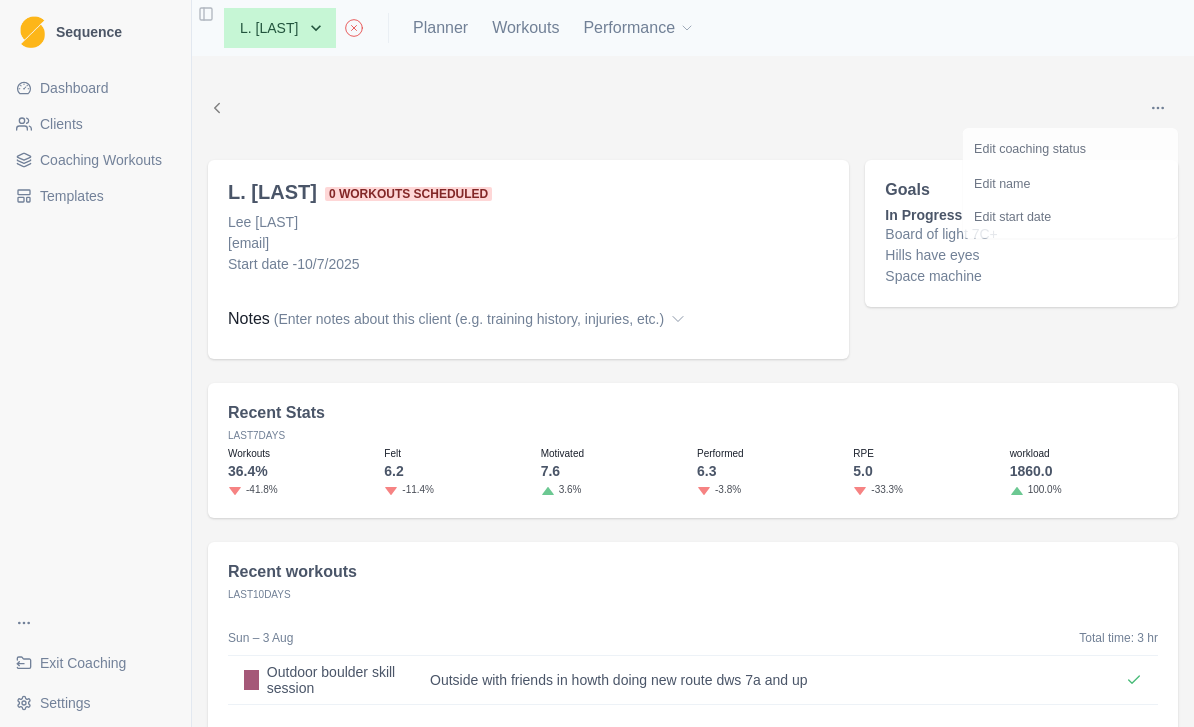 click on "Start date -  10/7/2025" at bounding box center [528, 264] 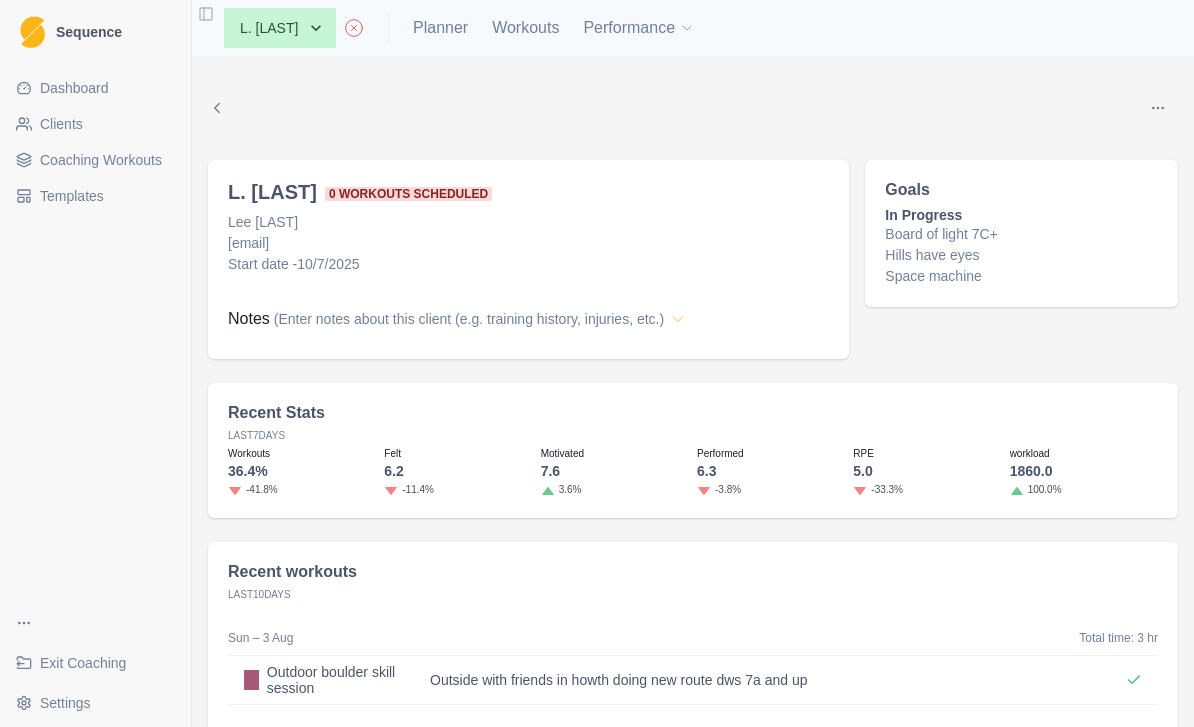 click 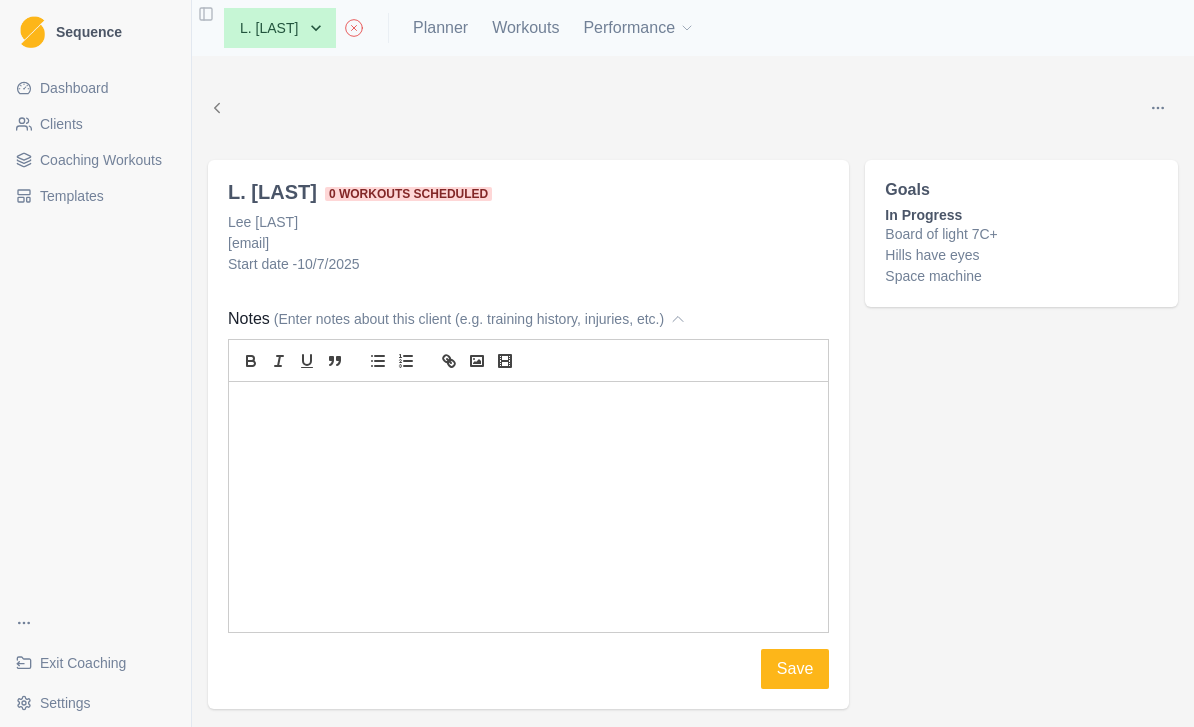 click on "Edit coaching status Edit name Edit start date L. Carabini 0   workouts   scheduled Lee Carabini Leecarabini@hotmail.com Start date -  10/7/2025 Notes   (Enter notes about this client (e.g. training history, injuries, etc.) Save Goals In Progress Board of light 7C+ Hills have eyes Space machine" at bounding box center [693, 394] 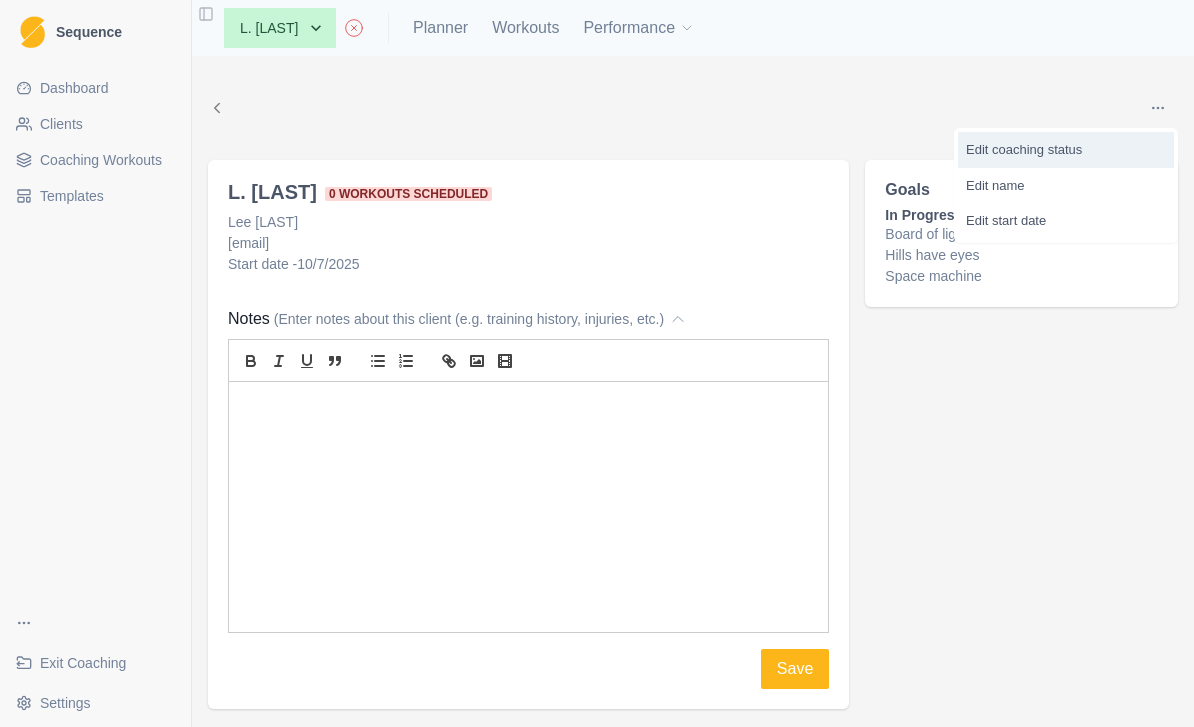 click on "Edit coaching status" at bounding box center [1066, 150] 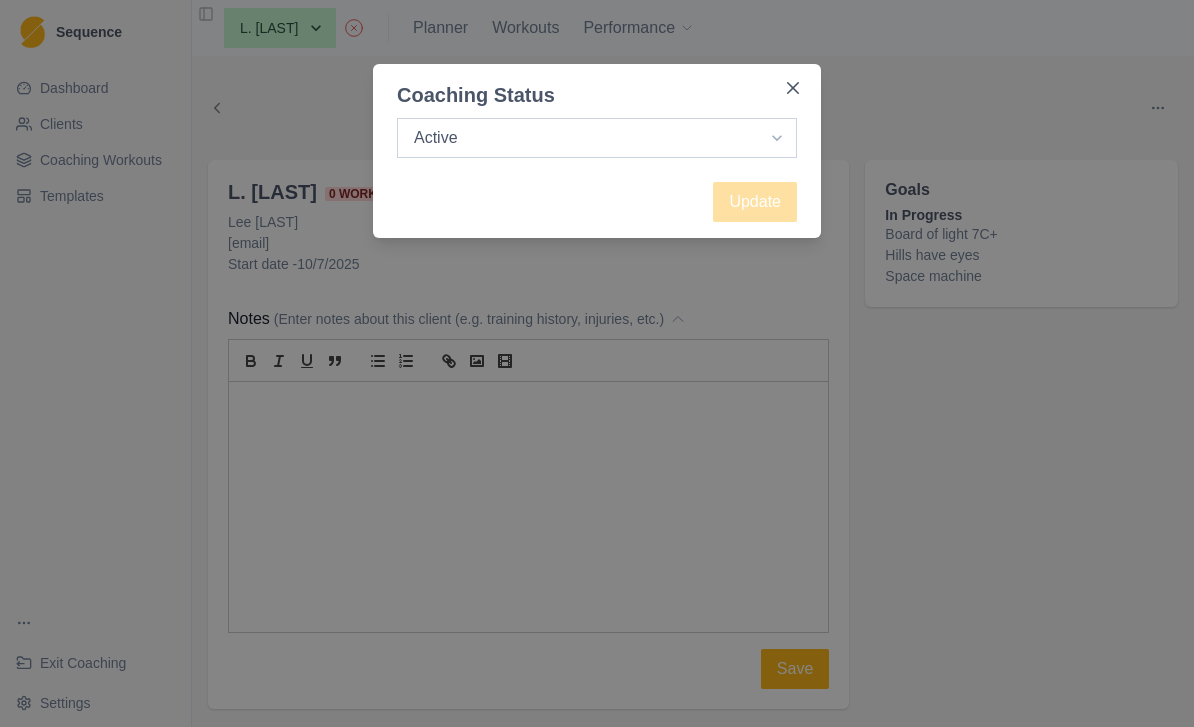 click on "Active Inactive" at bounding box center (597, 138) 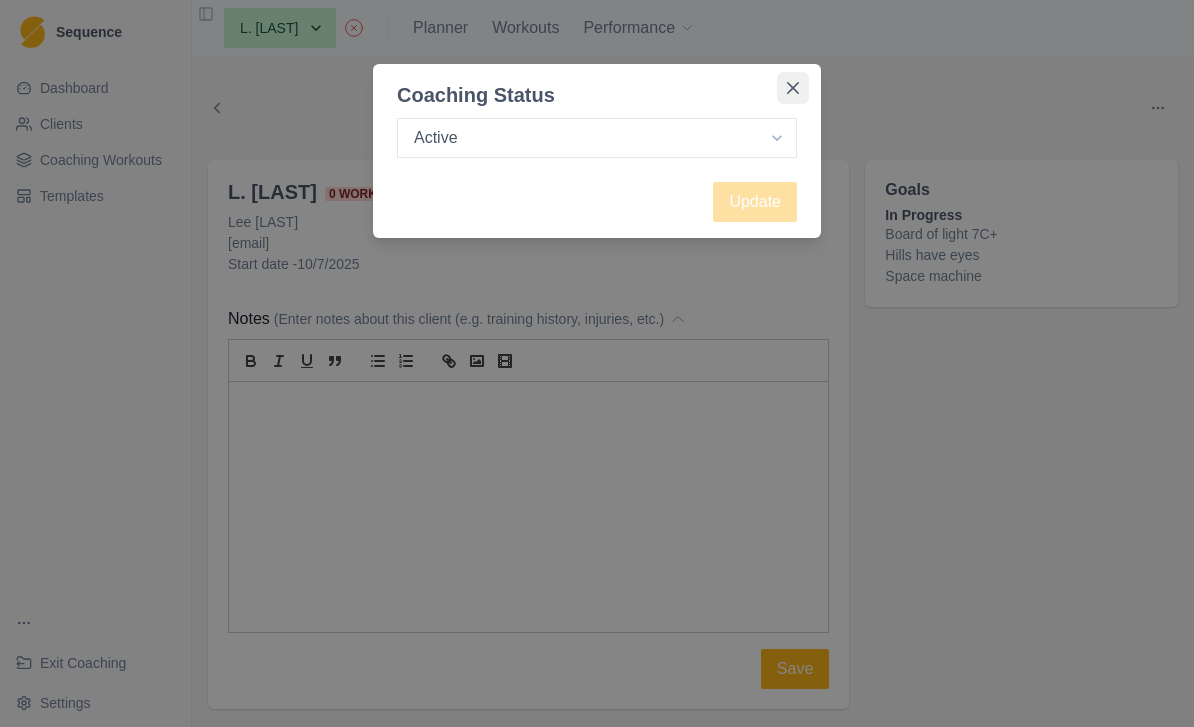 click at bounding box center (793, 88) 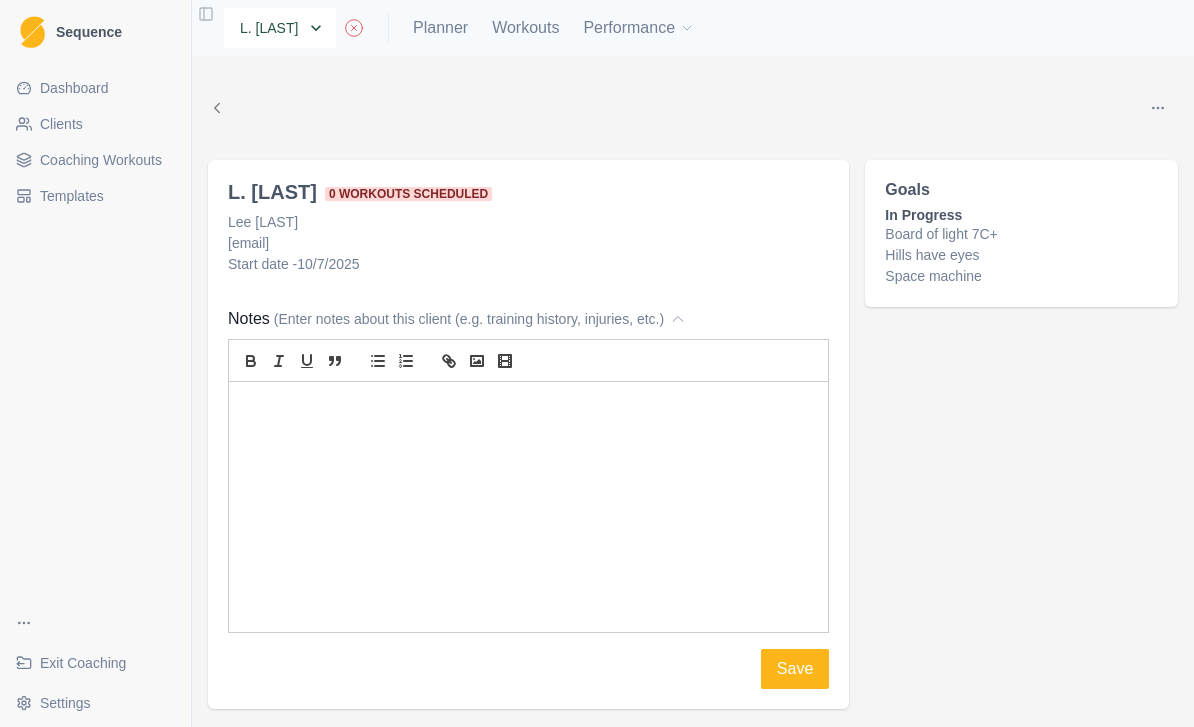 click on "None A. McIntyre A. Emms A. York C.Lawler D.Mulcahy I. Kenny J. Curran J. McInerney J. Rankin L. Carabini L. MacDonald M. Babilas M. Platania O. Lenehan W. Kelly" at bounding box center [280, 28] 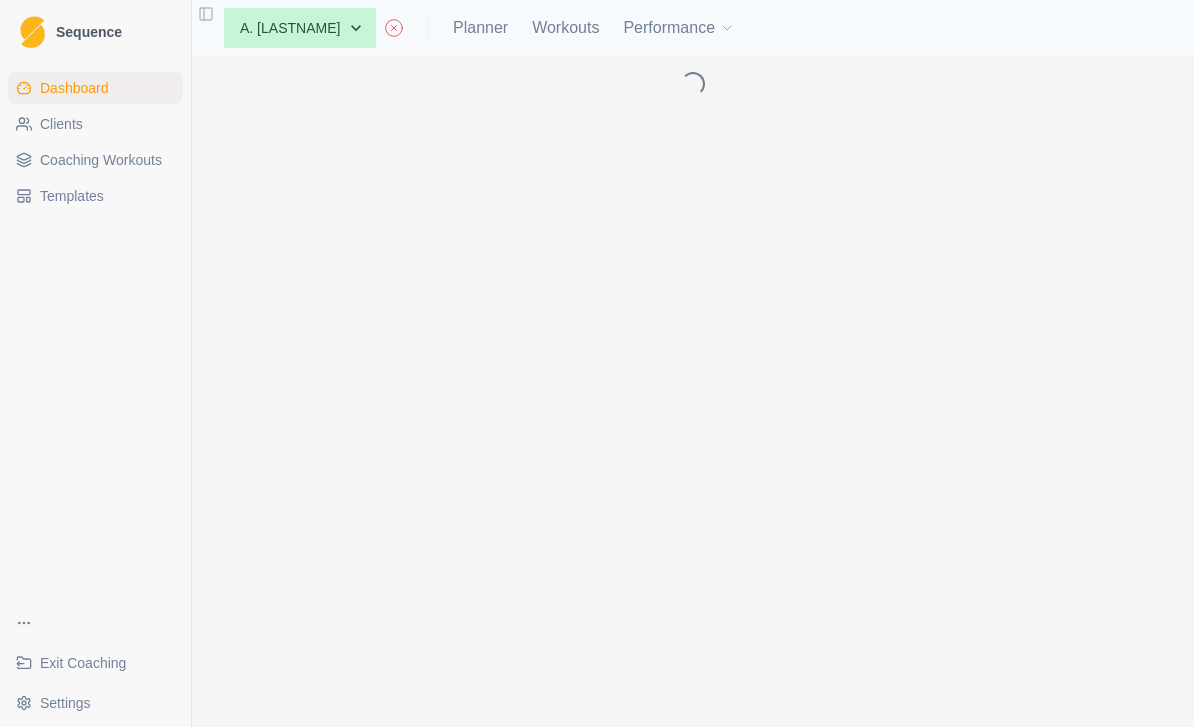 scroll, scrollTop: 0, scrollLeft: 0, axis: both 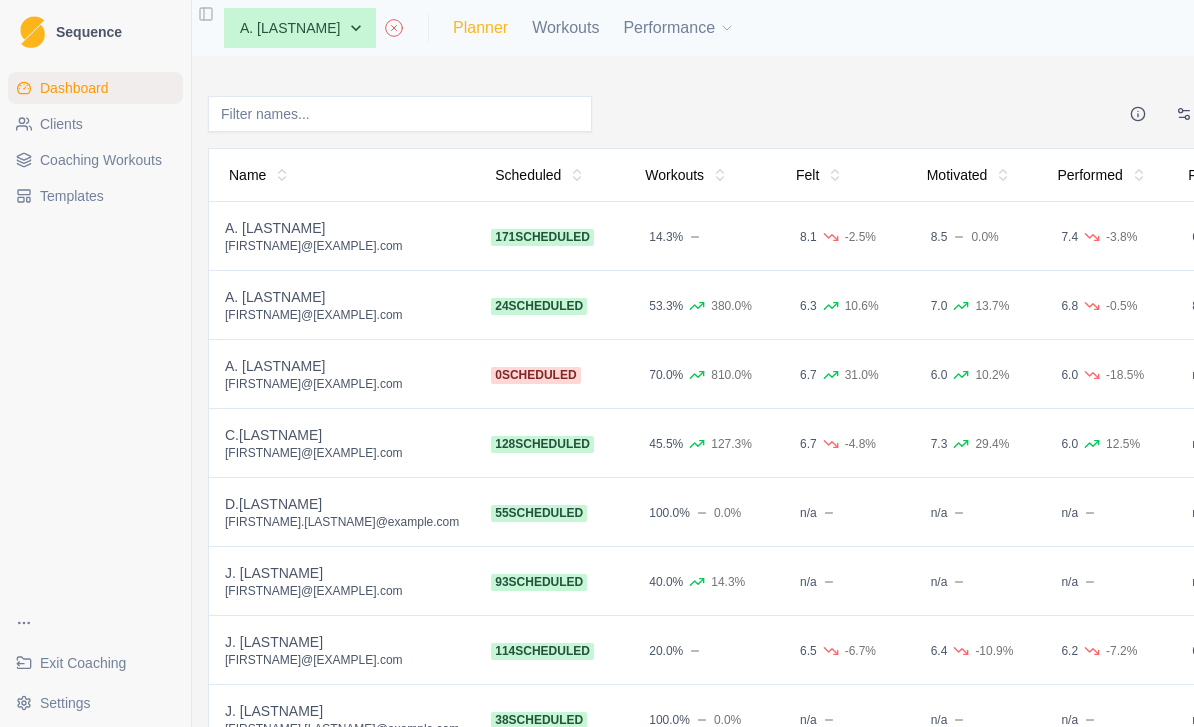 click on "Planner" at bounding box center (480, 28) 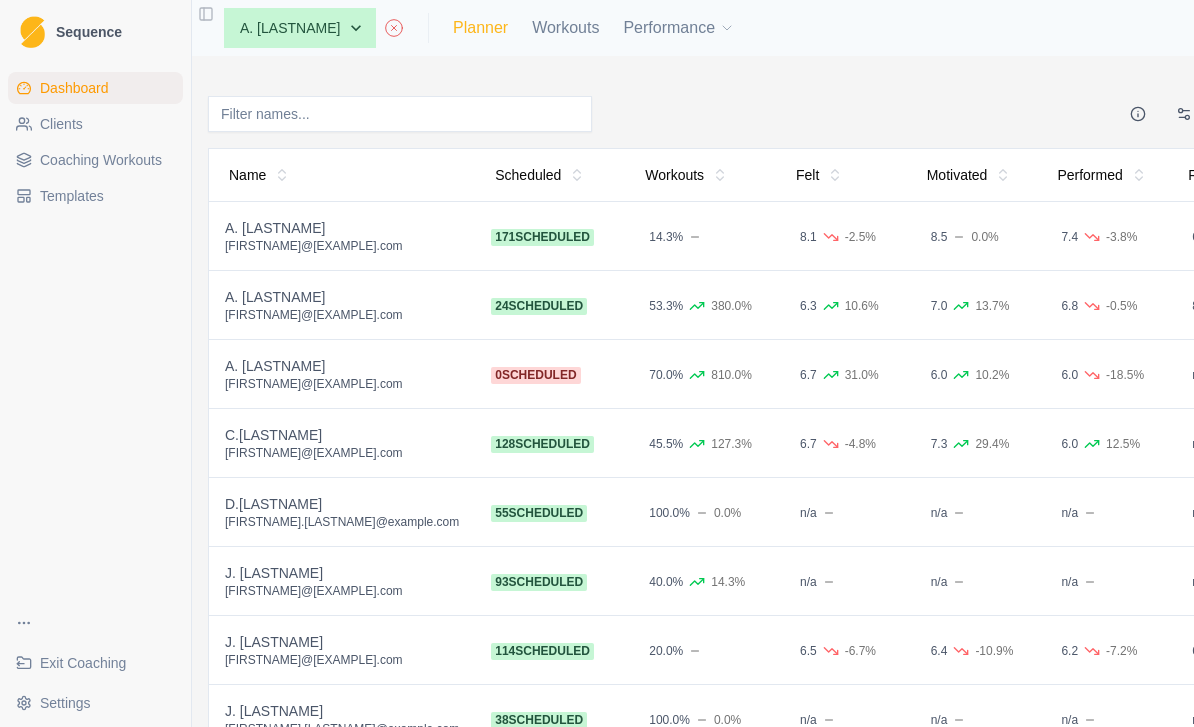 select on "month" 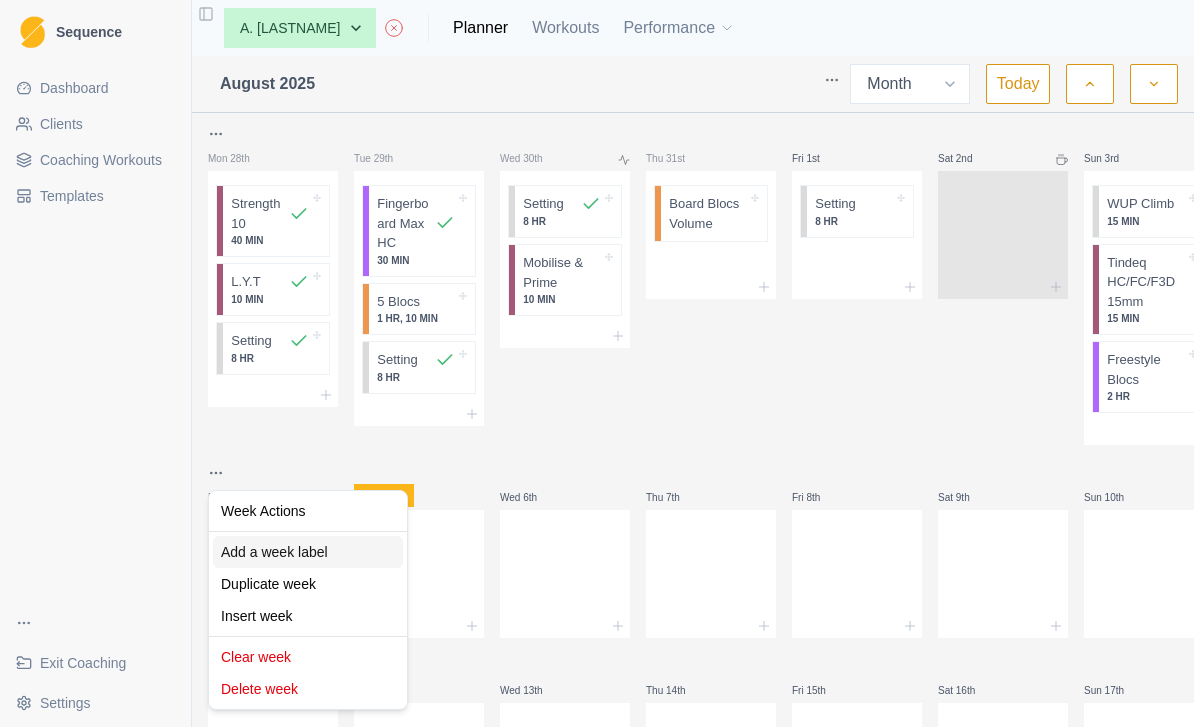 click on "Add a week label" at bounding box center [308, 552] 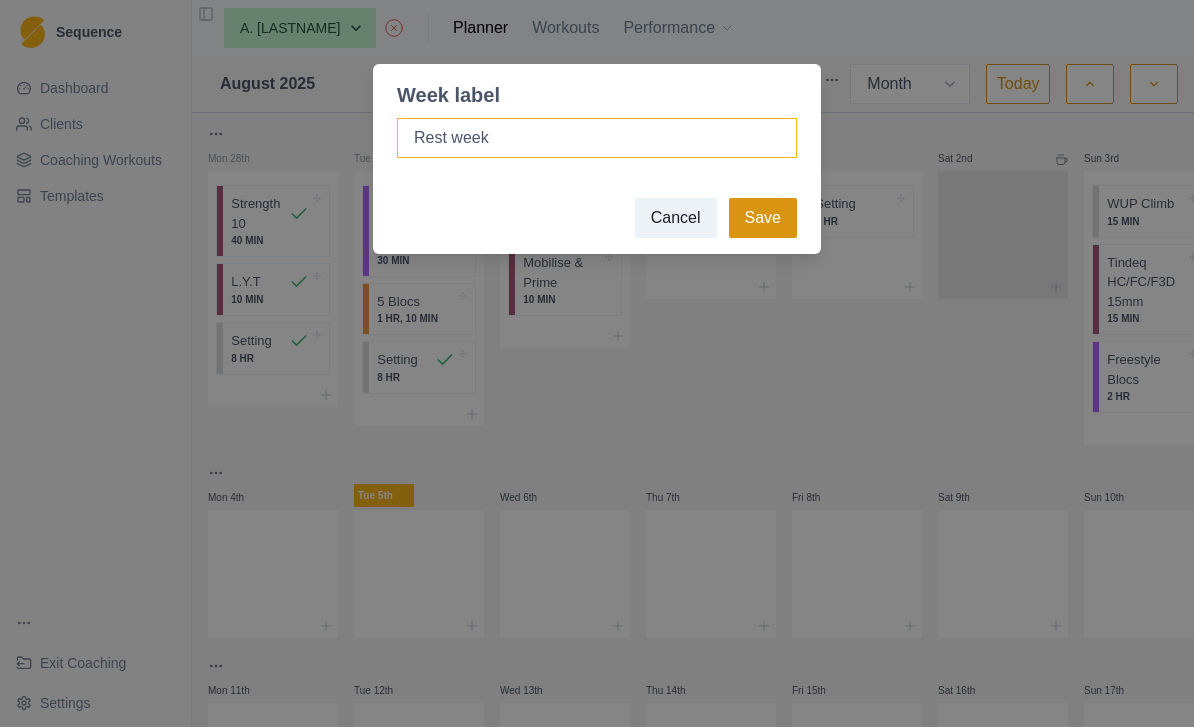 type on "Rest week" 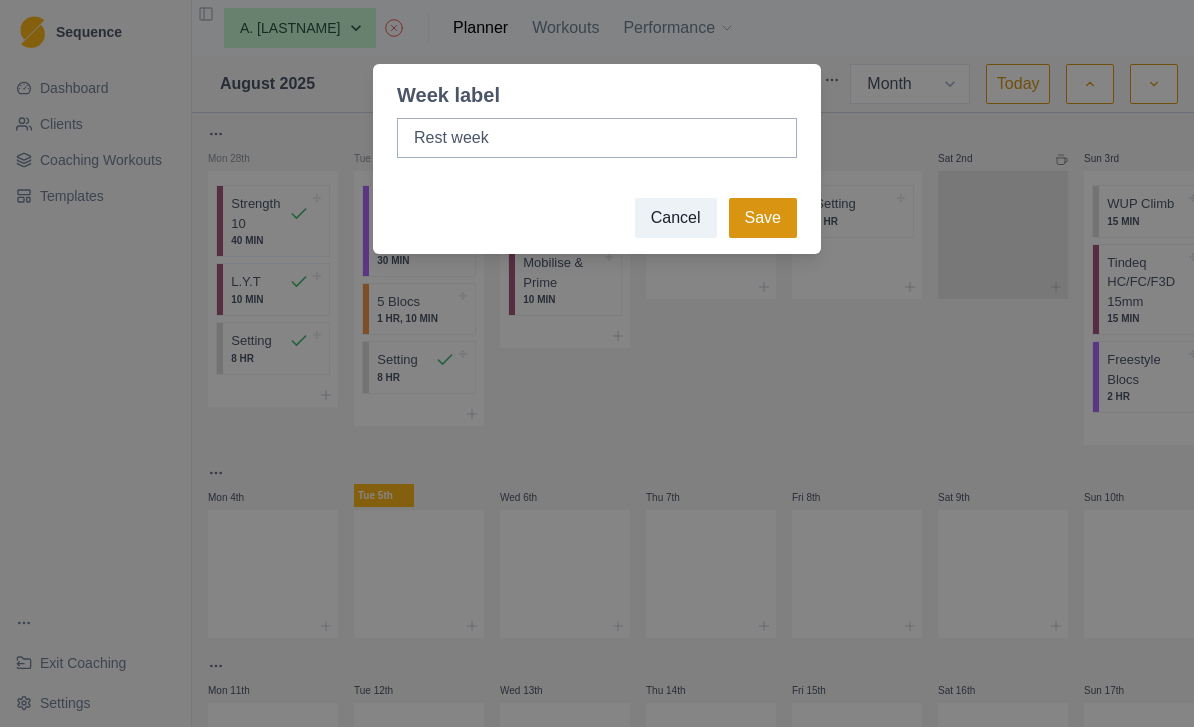 click on "Save" at bounding box center (763, 218) 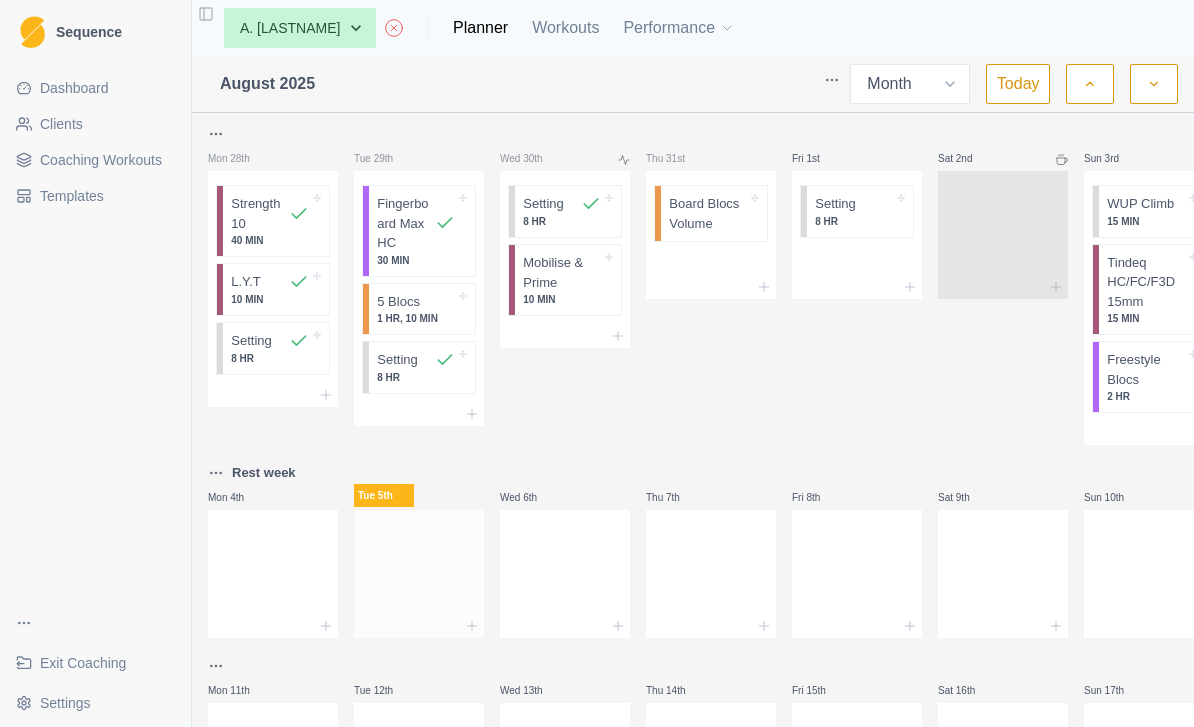 click at bounding box center (419, 570) 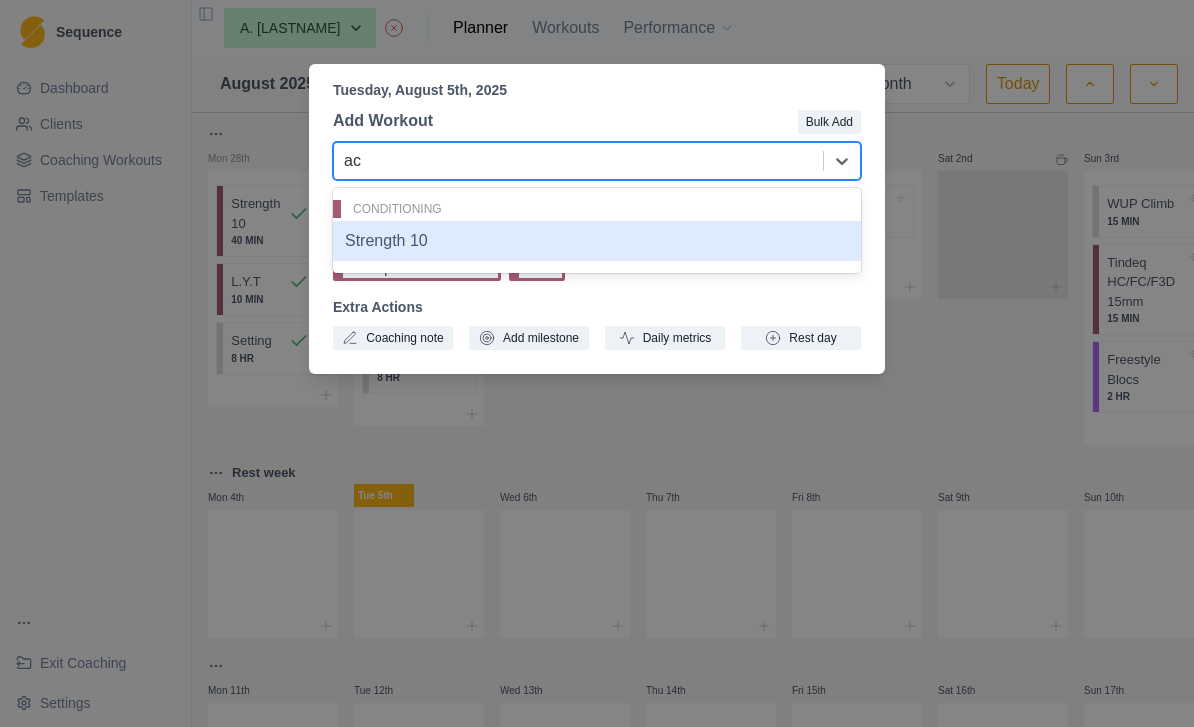 type on "a" 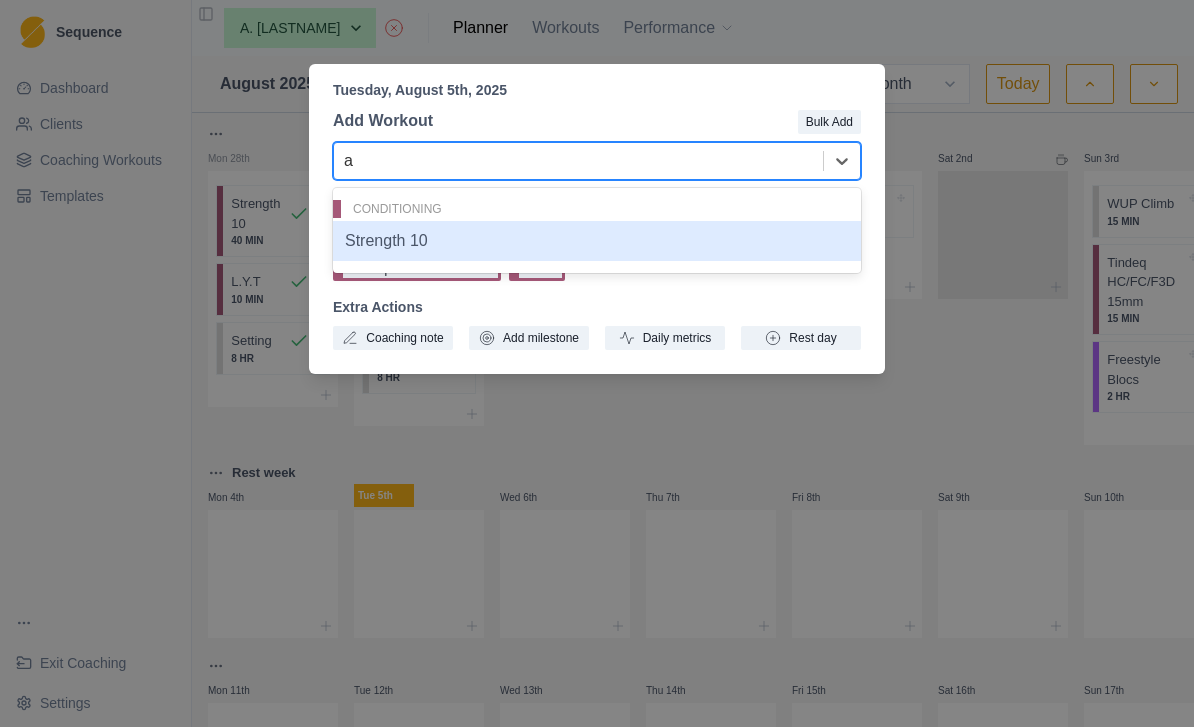type 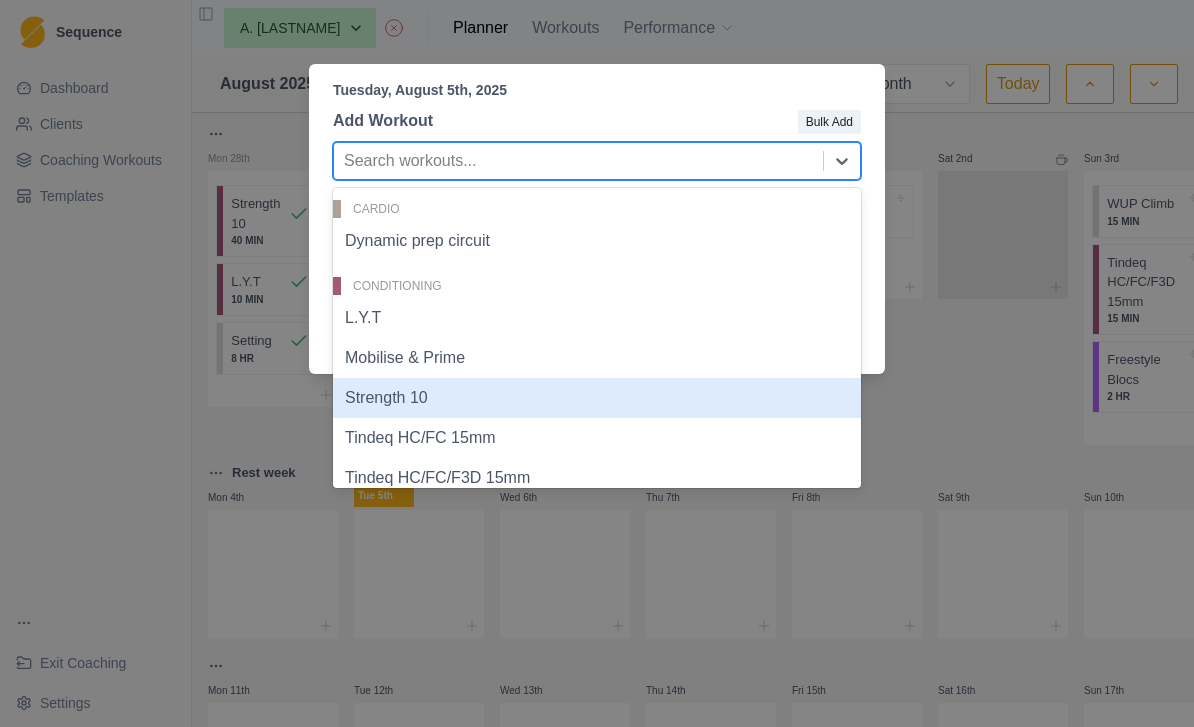 click on "Tuesday, August 5th, 2025 Add Workout Bulk Add Strength 10, 4 of 13. 13 results available. Use Up and Down to choose options, press Enter to select the currently focused option, press Escape to exit the menu, press Tab to select the option and exit the menu. Search workouts... Cardio Dynamic prep circuit Conditioning L.Y.T Mobilise & Prime Strength 10 Tindeq HC/FC 15mm Tindeq HC/FC/F3D 15mm Power Endurance 5 Blocs Board Blocs Volume Strength / Power Fingerboard Max HC Freestyle Blocs Project Blocs None Setting WUP Climb Recent Workouts Setting Board Blocs Volume Strength 10 Fingerboard Max HC Tindeq HC/FC/F3D 15mm L.Y.T Extra Actions Coaching note Add milestone Daily metrics Rest day" at bounding box center (597, 363) 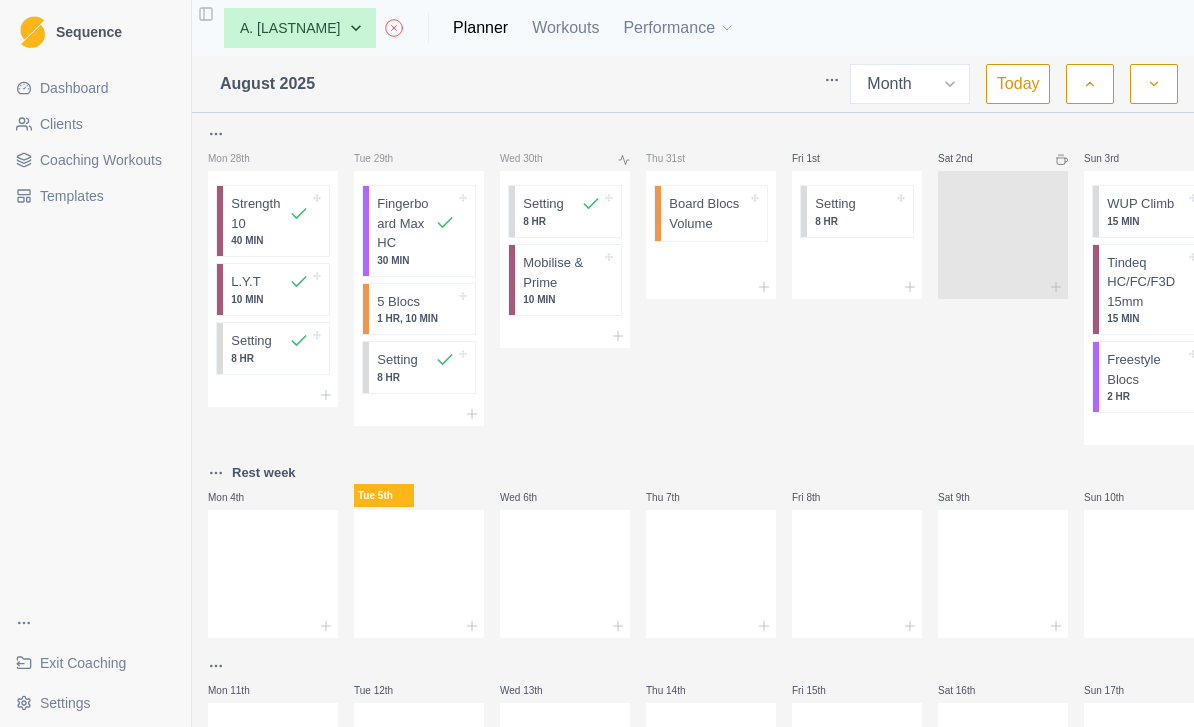 click on "None A. [LASTNAME] A. [LASTNAME] A. [LASTNAME] C.[LASTNAME] D.[LASTNAME] I. [LASTNAME] J. [LASTNAME] J. [LASTNAME] J. [LASTNAME] L. [LASTNAME] L. [LASTNAME] M. [LASTNAME] M. [LASTNAME] O. [LASTNAME] W. [LASTNAME] Planner Workouts Performance" at bounding box center (711, 28) 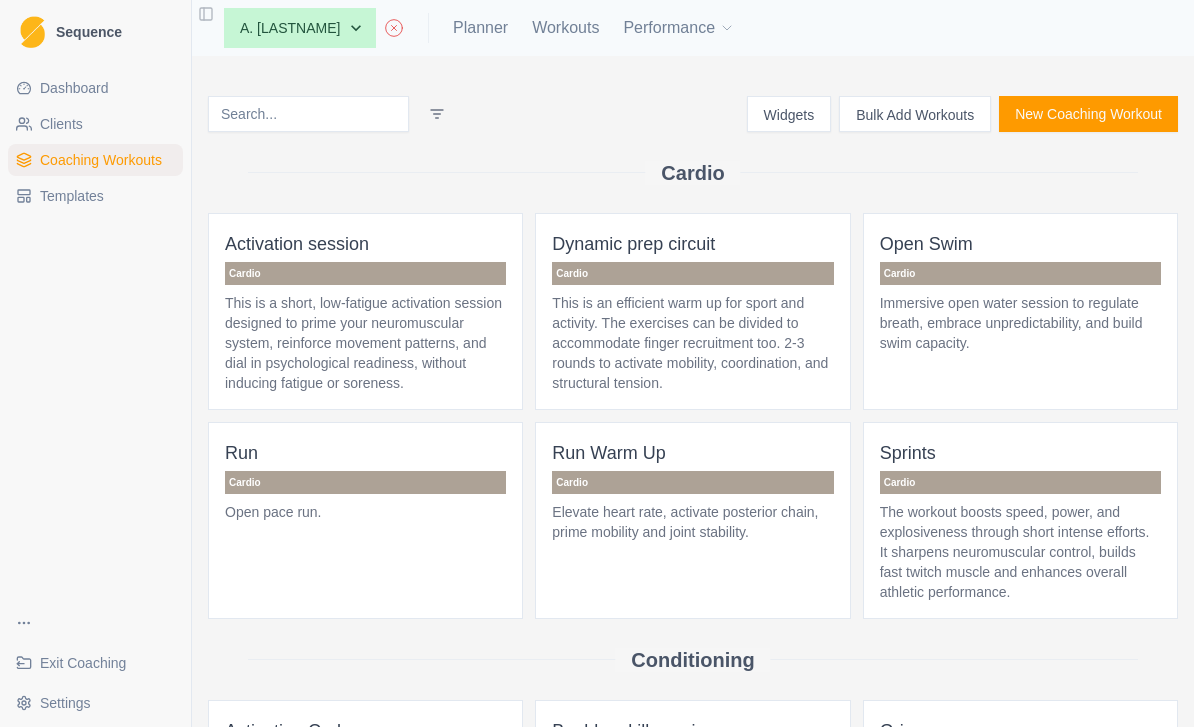 click on "This is a short, low-fatigue activation session designed to prime your neuromuscular system, reinforce movement patterns, and dial in psychological readiness, without inducing fatigue or soreness." at bounding box center (365, 343) 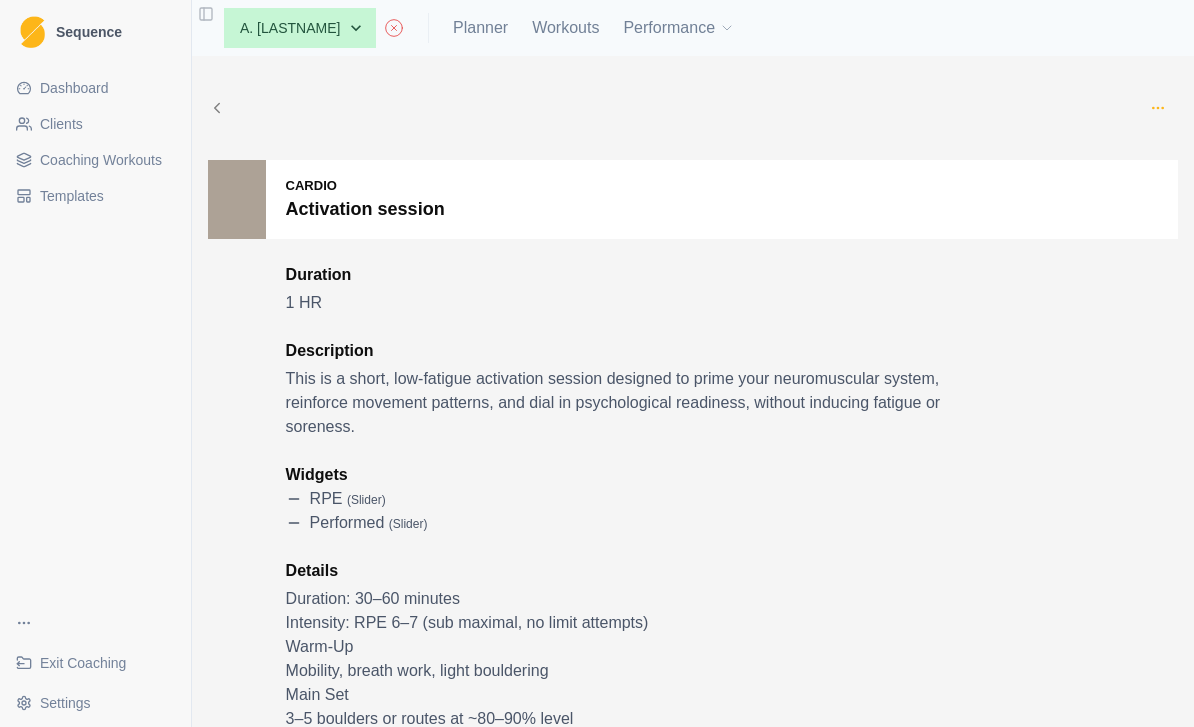 click 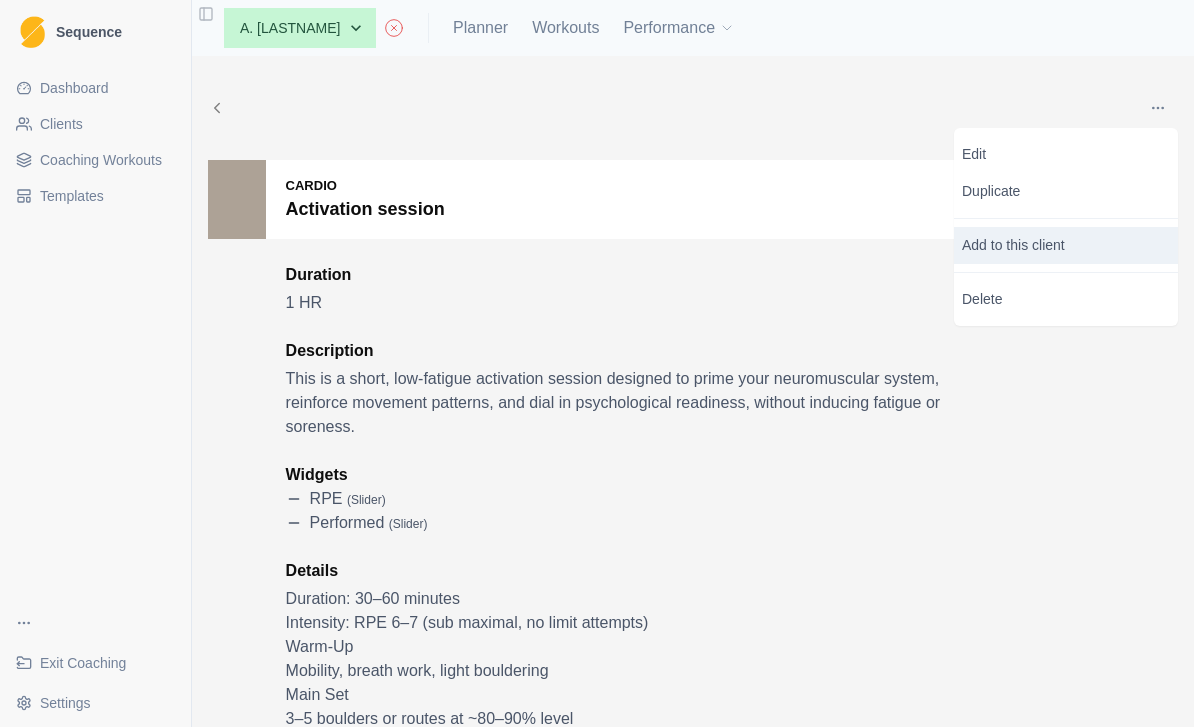 click on "Add to this client" at bounding box center [1066, 245] 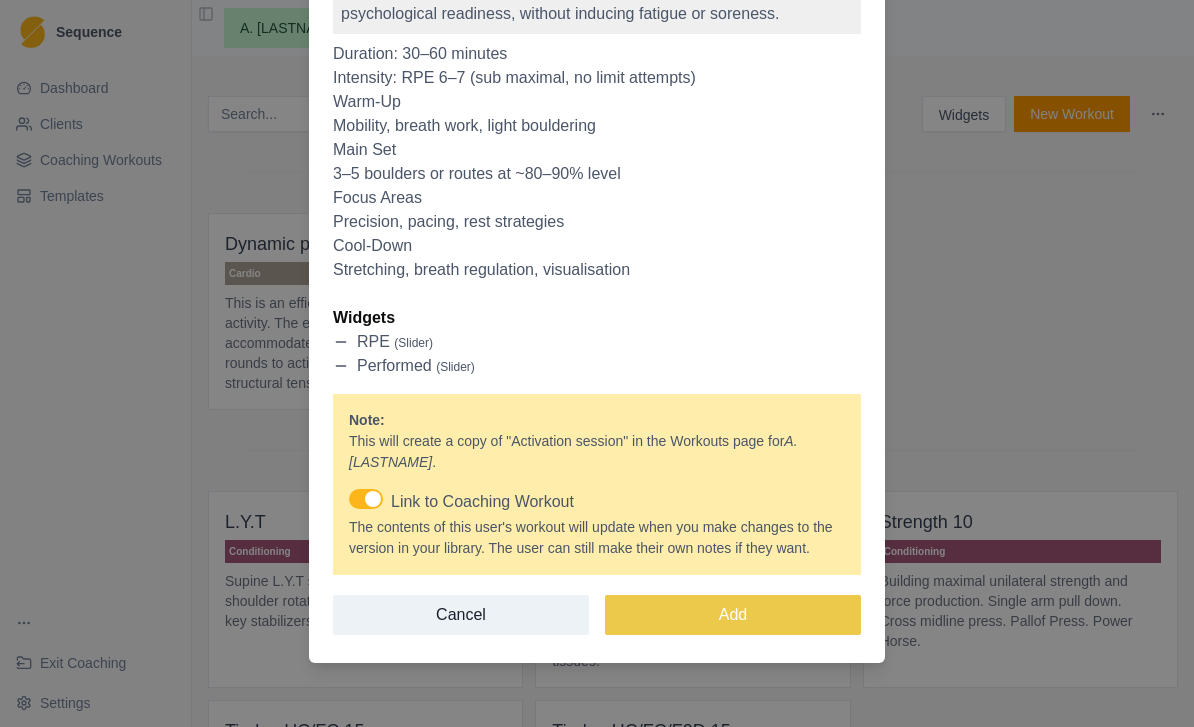scroll, scrollTop: 258, scrollLeft: 0, axis: vertical 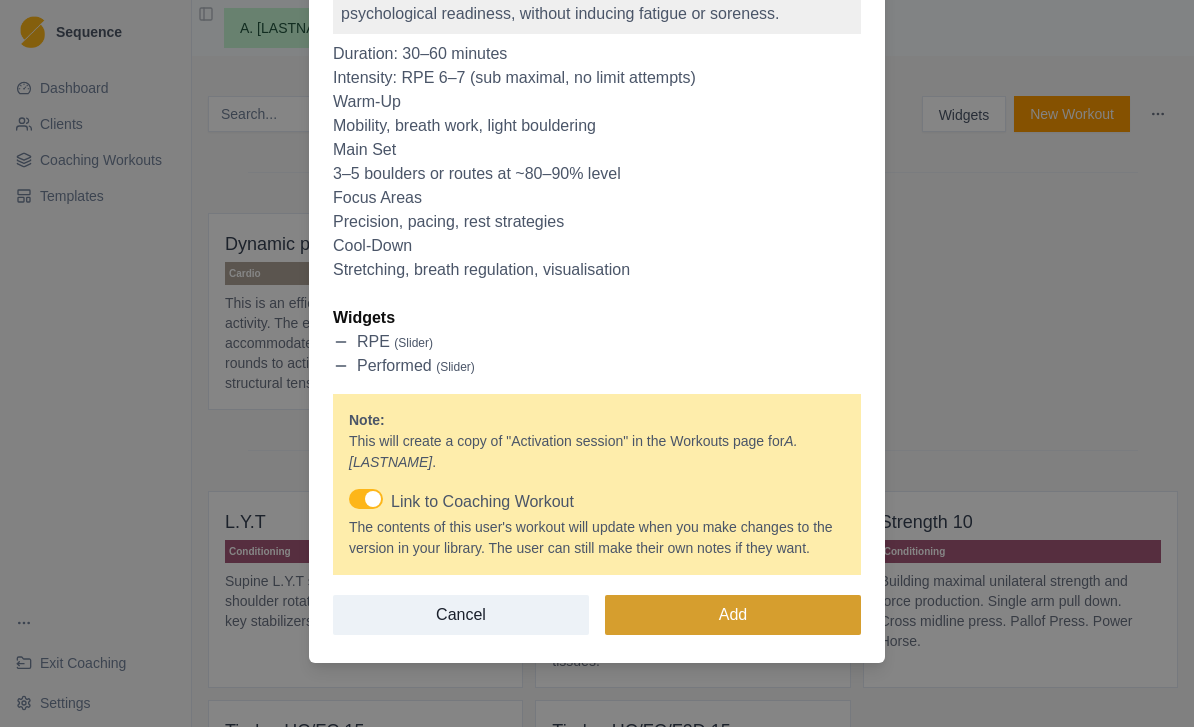 click on "Add" at bounding box center (733, 615) 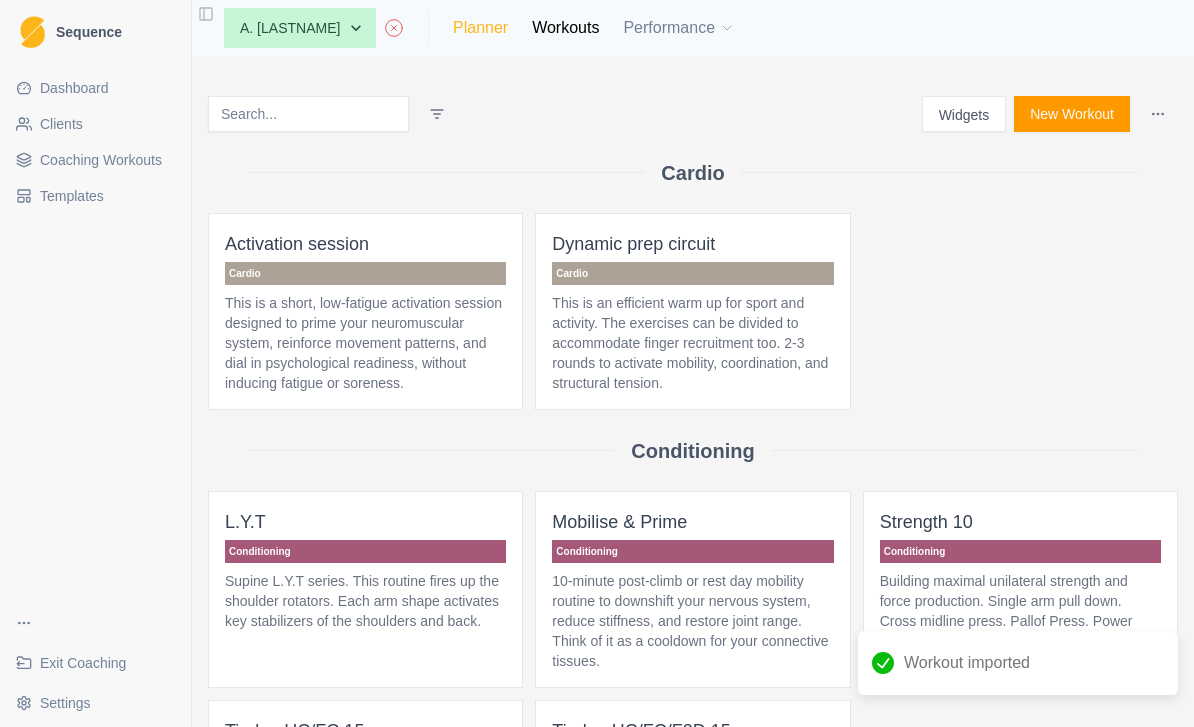 click on "Planner" at bounding box center (480, 28) 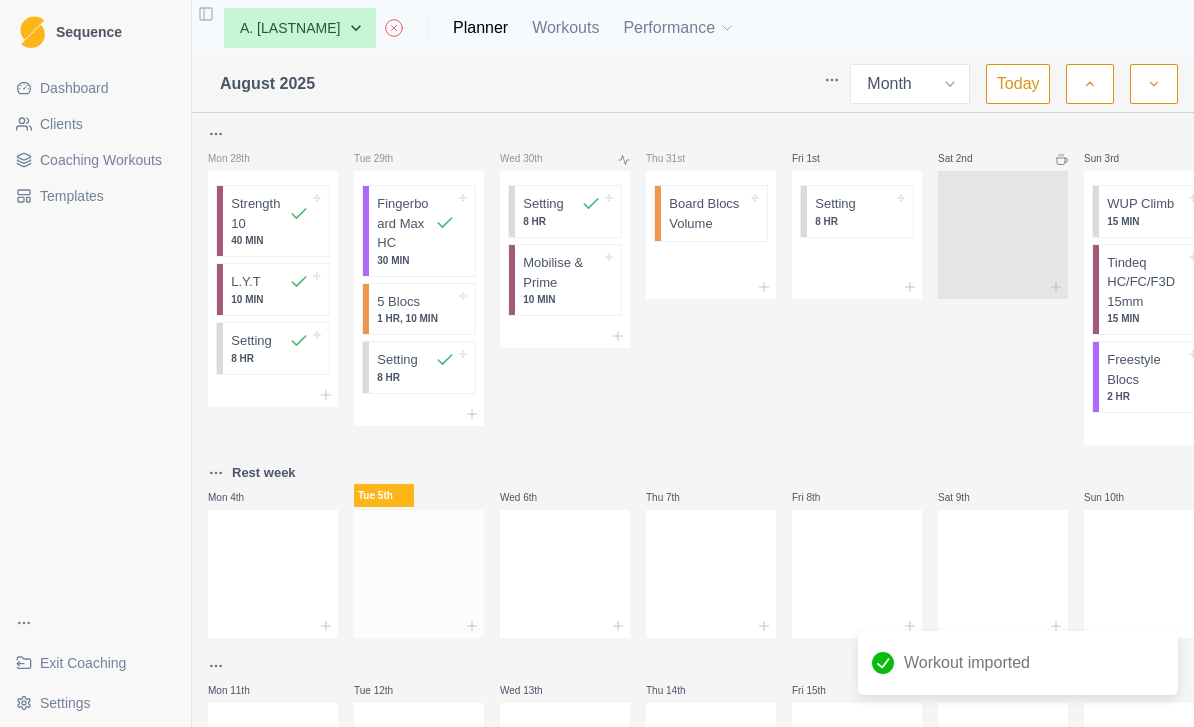 click at bounding box center (419, 570) 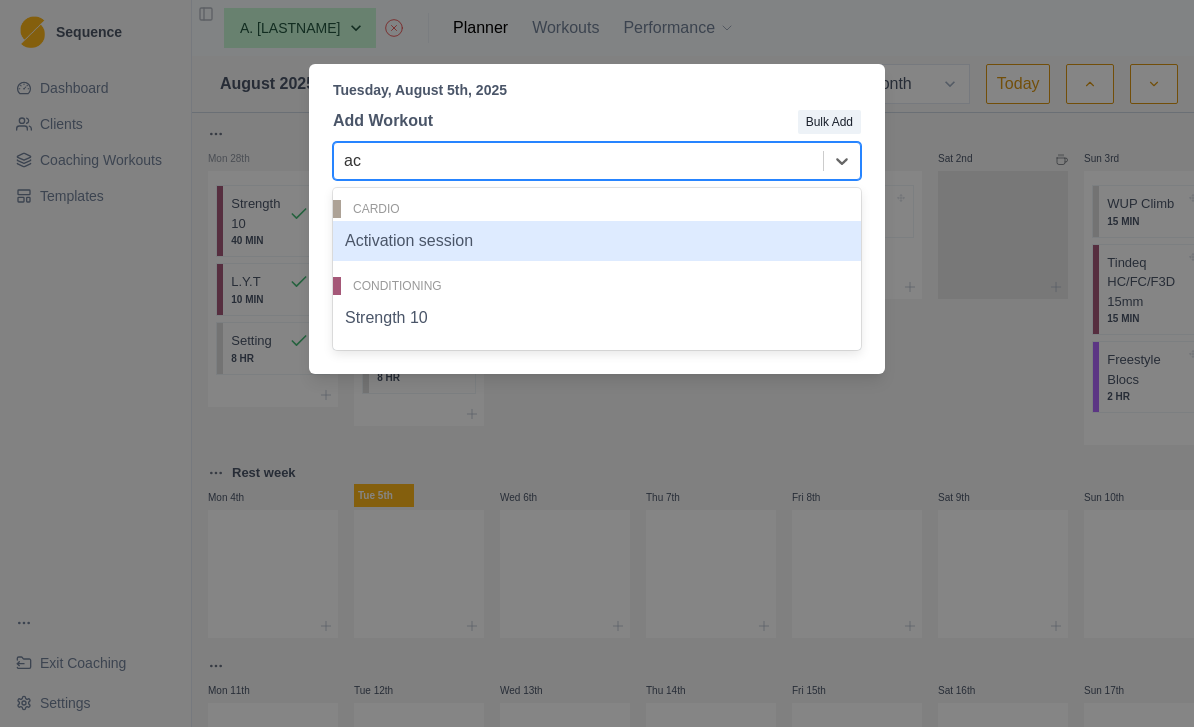 type on "act" 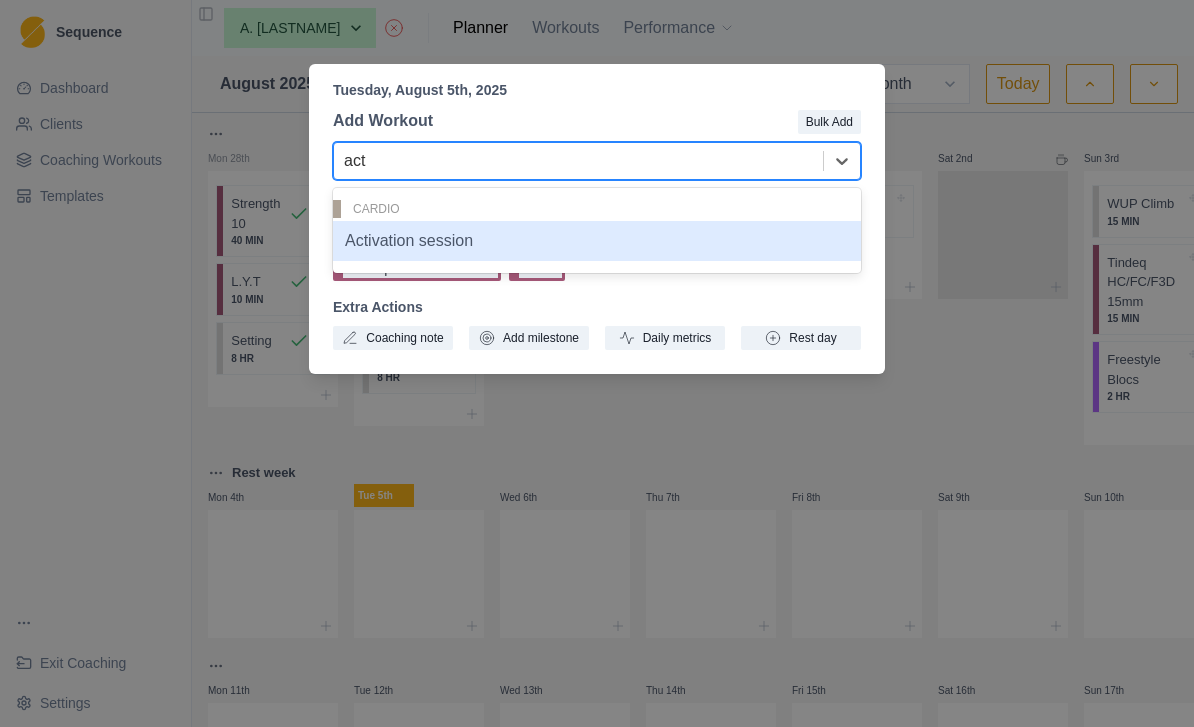 click on "Activation session" at bounding box center (597, 241) 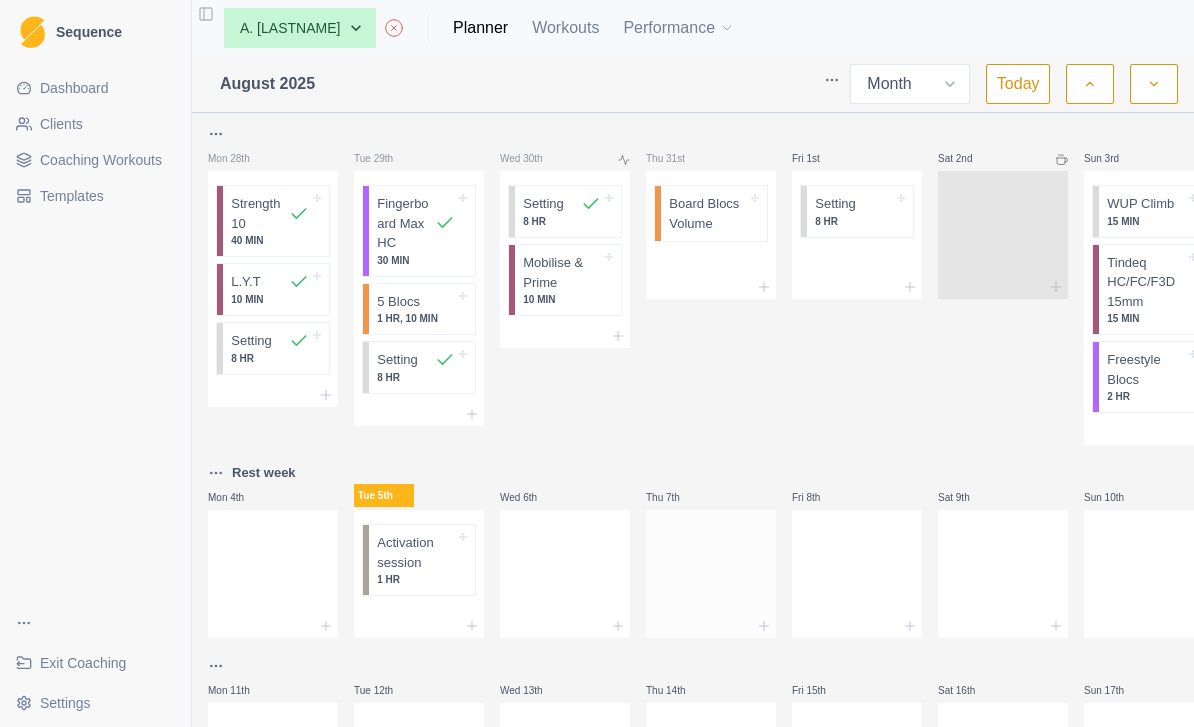 click at bounding box center (711, 570) 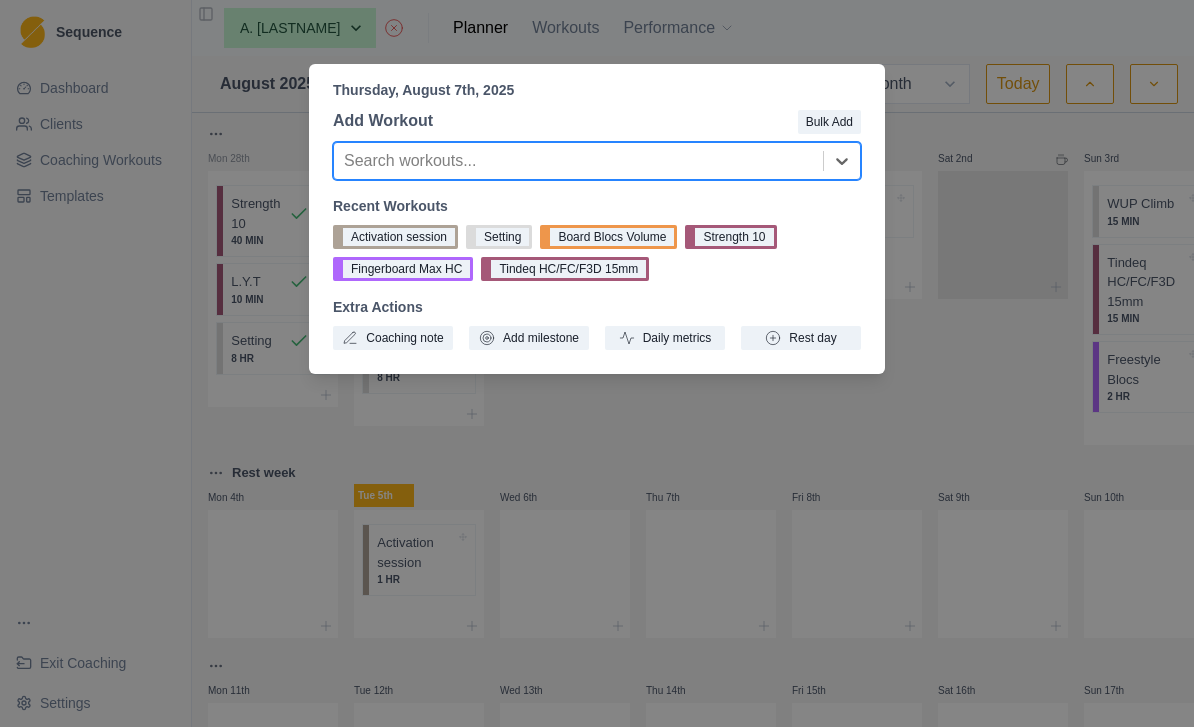 click on "Thursday, August 7th, 2025 Add Workout Bulk Add option , selected. Select is focused ,type to refine list, press Down to open the menu, Search workouts... Recent Workouts Activation session Setting Board Blocs Volume Strength 10 Fingerboard Max HC Tindeq HC/FC/F3D 15mm Extra Actions Coaching note Add milestone Daily metrics Rest day" at bounding box center [597, 363] 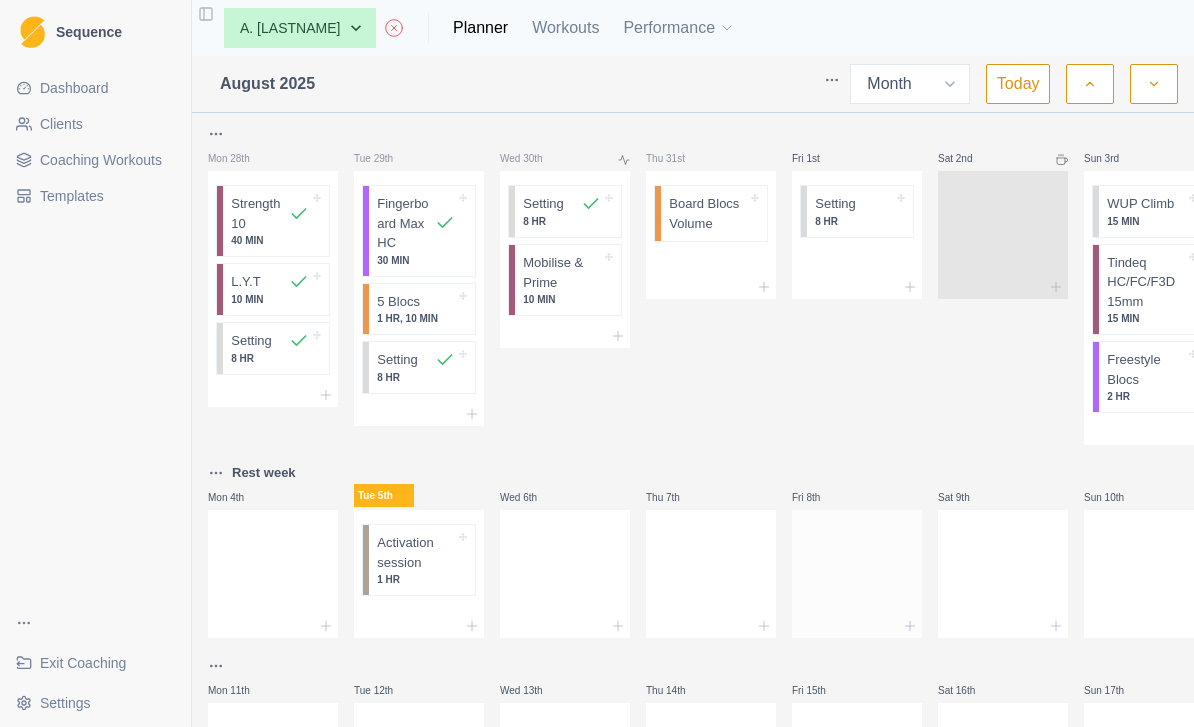 click at bounding box center (857, 570) 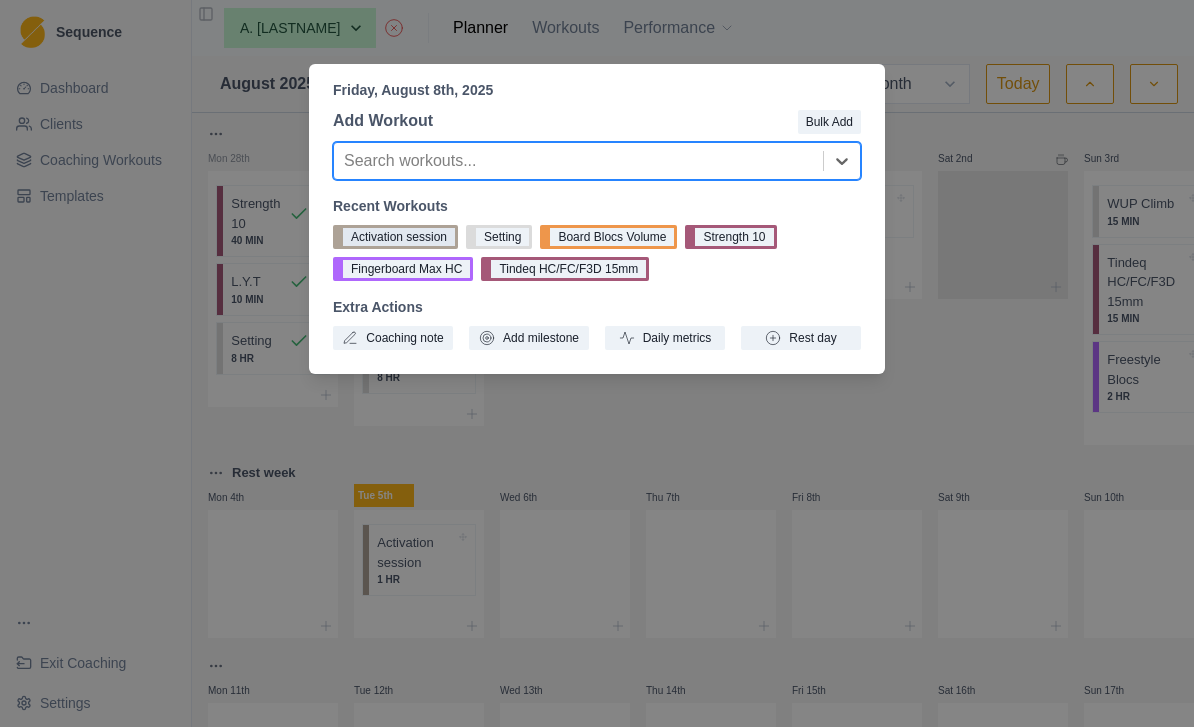 click on "Activation session" at bounding box center [395, 237] 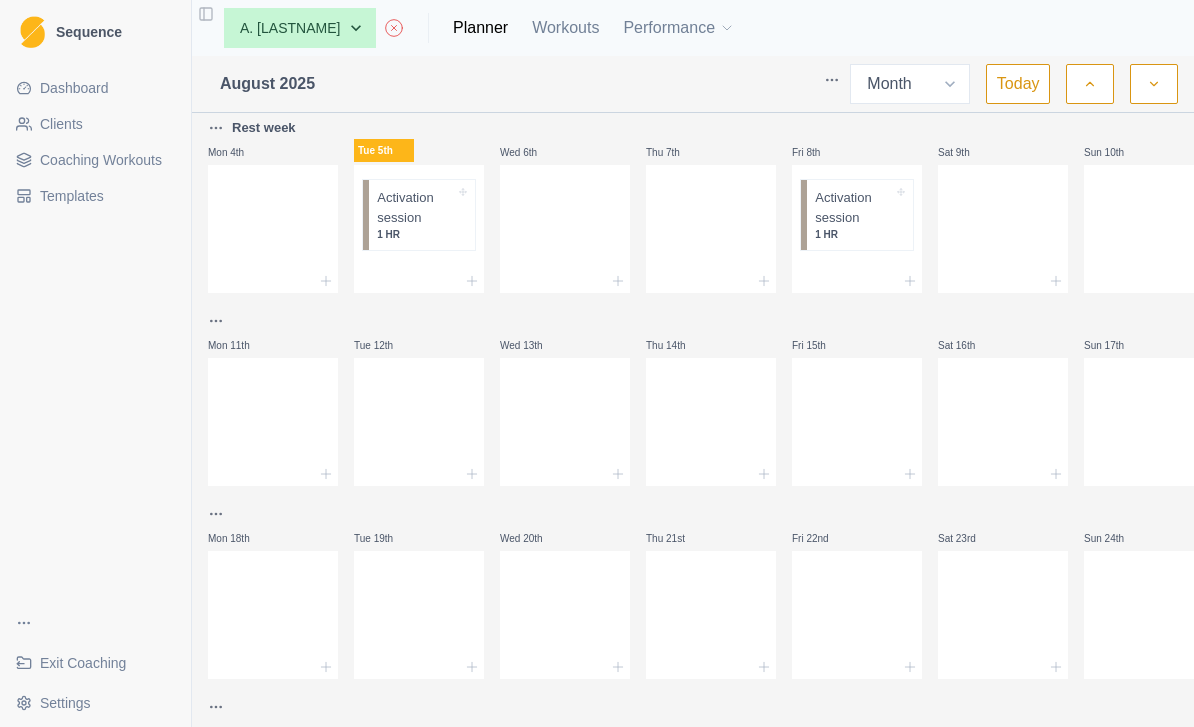 scroll, scrollTop: 328, scrollLeft: 0, axis: vertical 